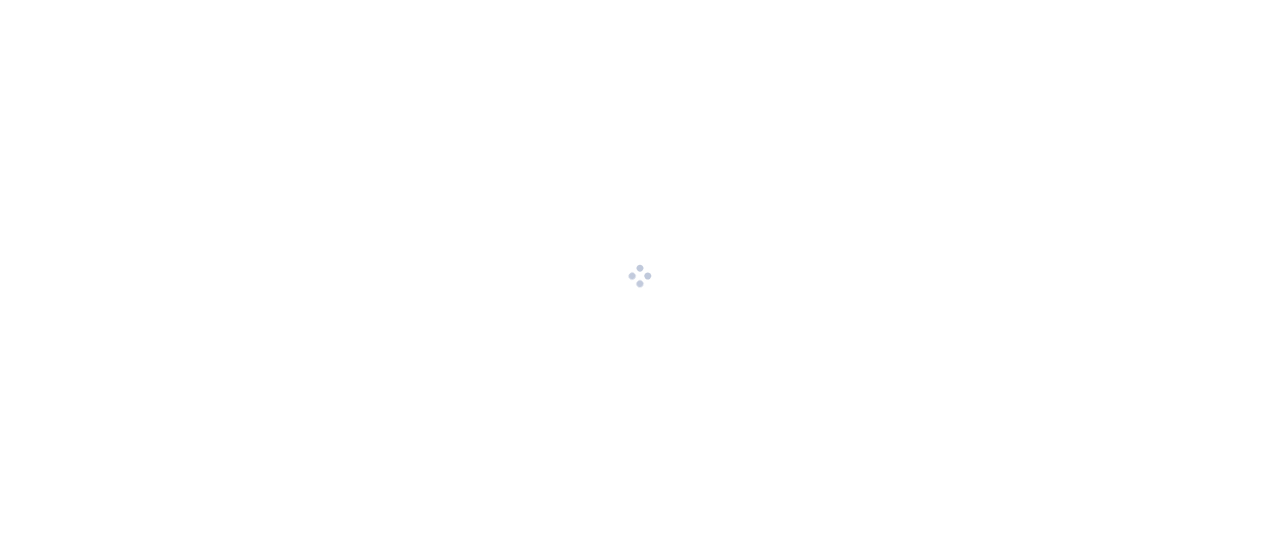 scroll, scrollTop: 0, scrollLeft: 0, axis: both 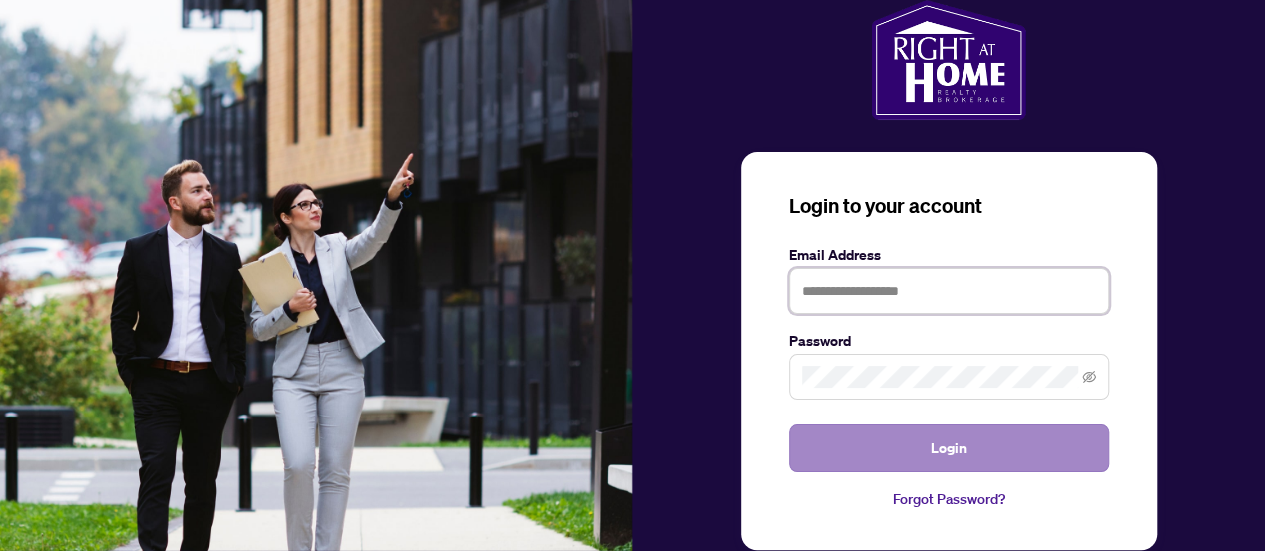 type on "**********" 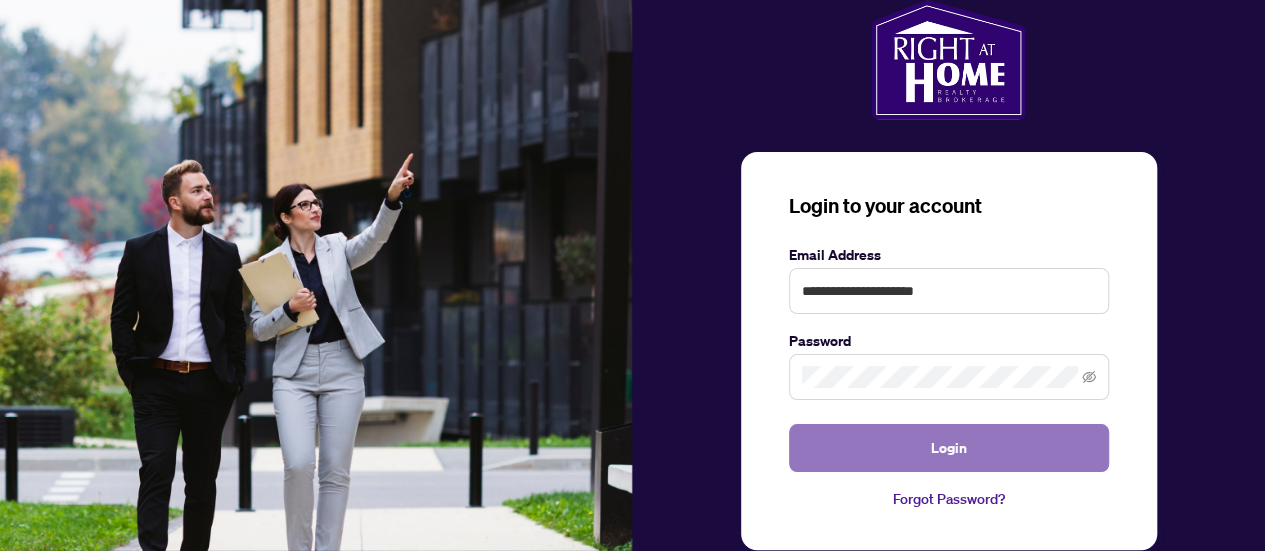 click on "Login" at bounding box center [949, 448] 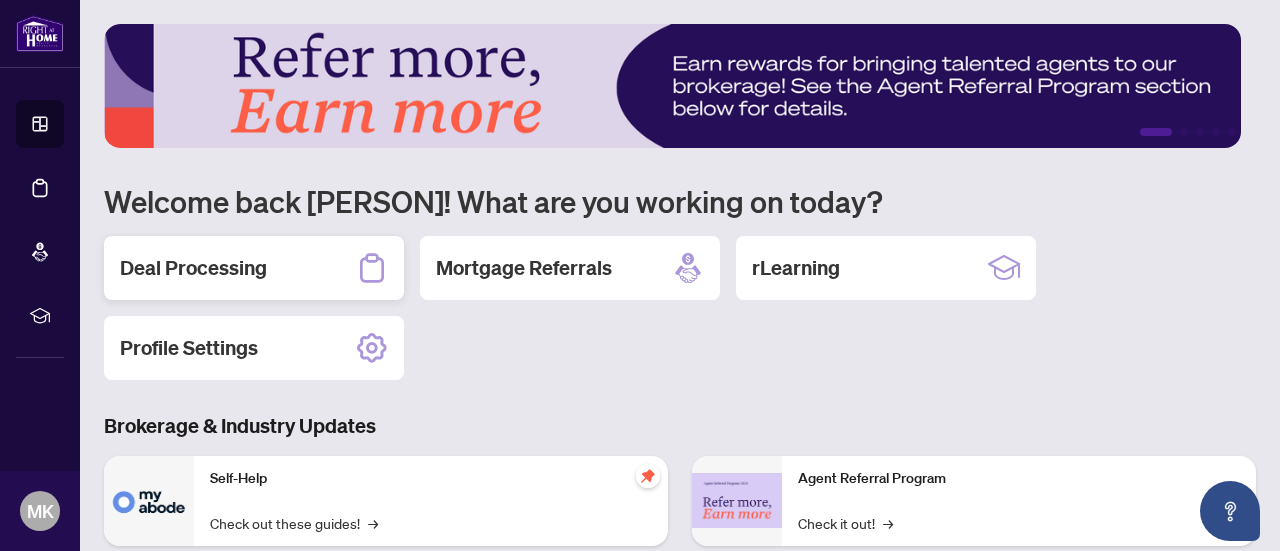 click on "Deal Processing" at bounding box center (193, 268) 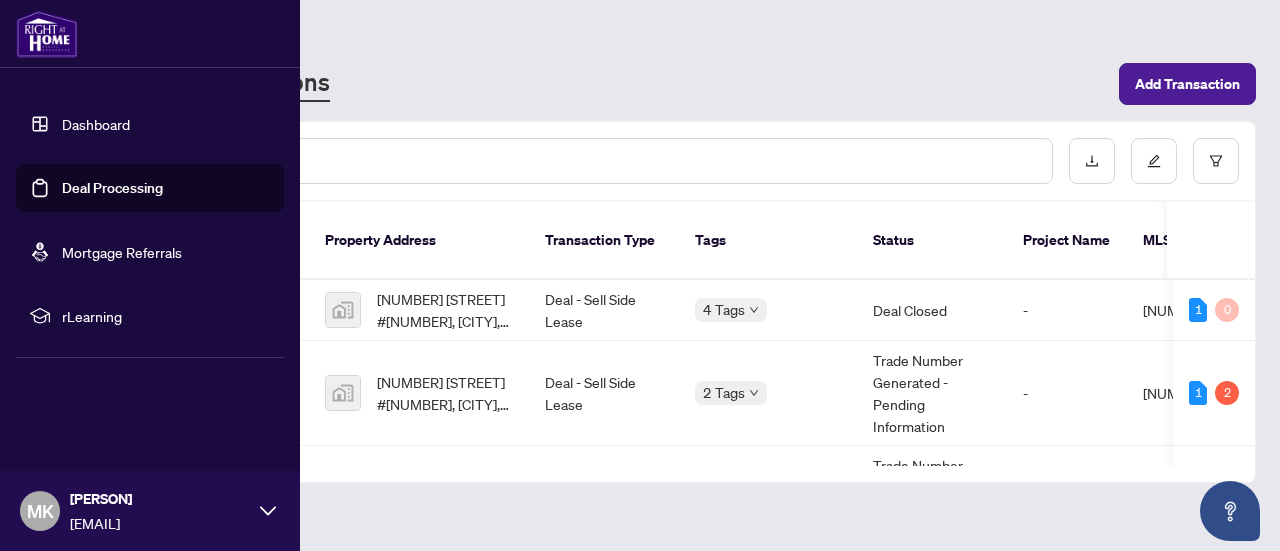 click on "Dashboard" at bounding box center [96, 124] 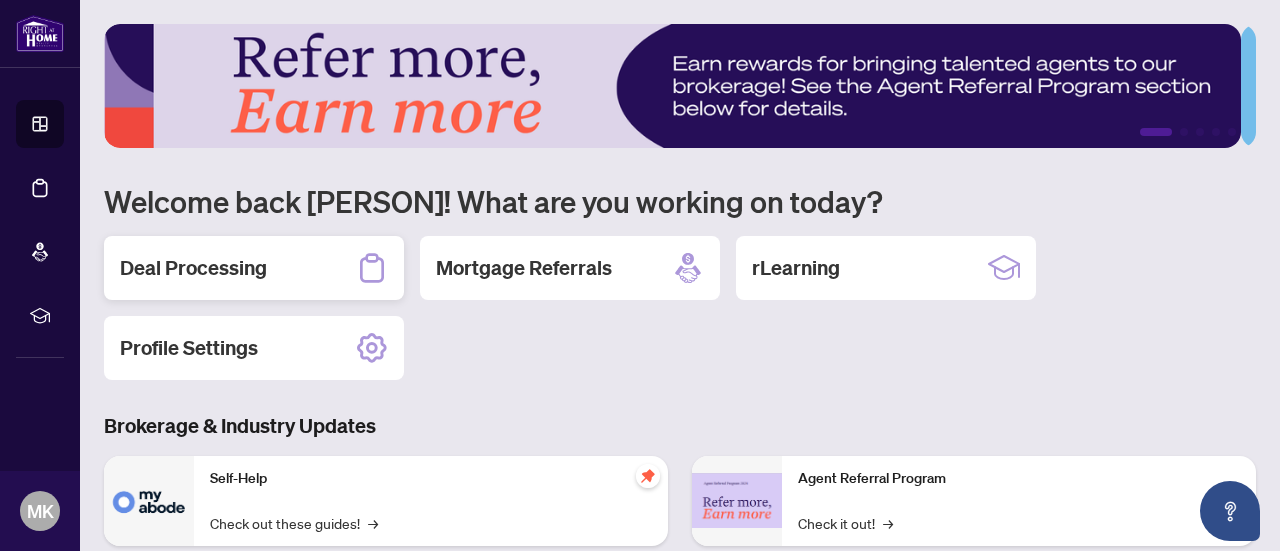 click on "Deal Processing" at bounding box center [193, 268] 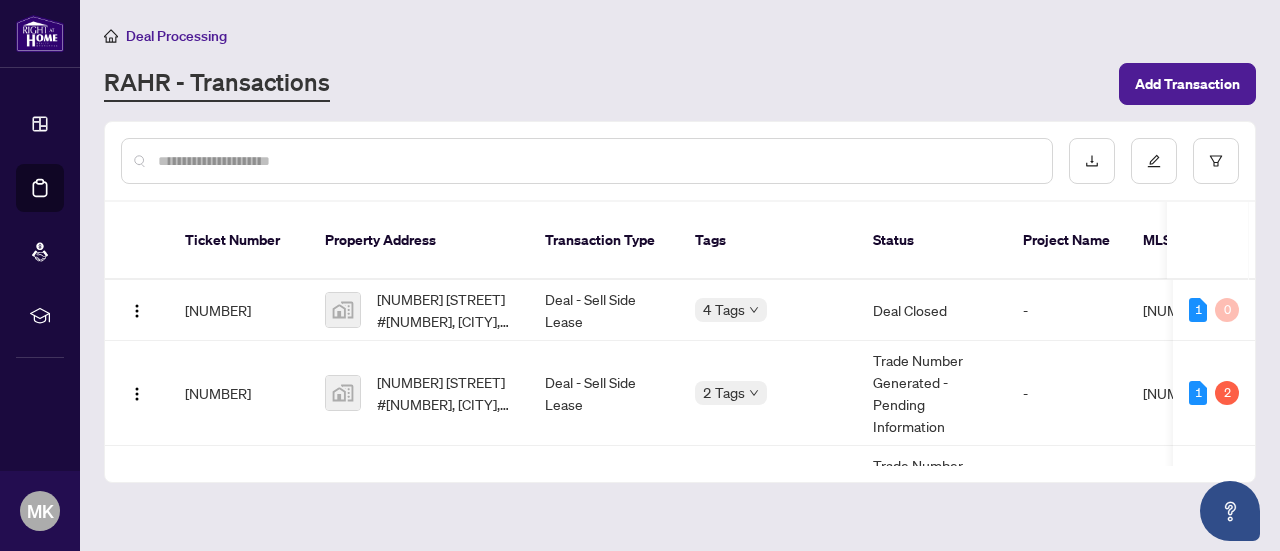 scroll, scrollTop: 125, scrollLeft: 0, axis: vertical 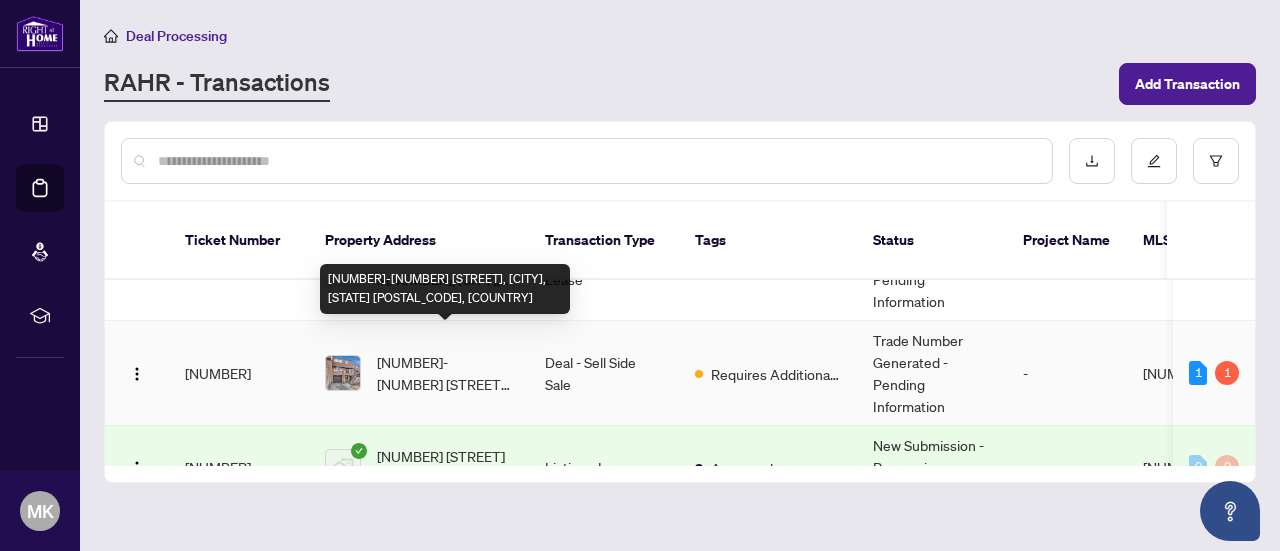 click on "[NUMBER]-[NUMBER] [STREET], [CITY], [STATE] [POSTAL_CODE], [COUNTRY]" at bounding box center (445, 373) 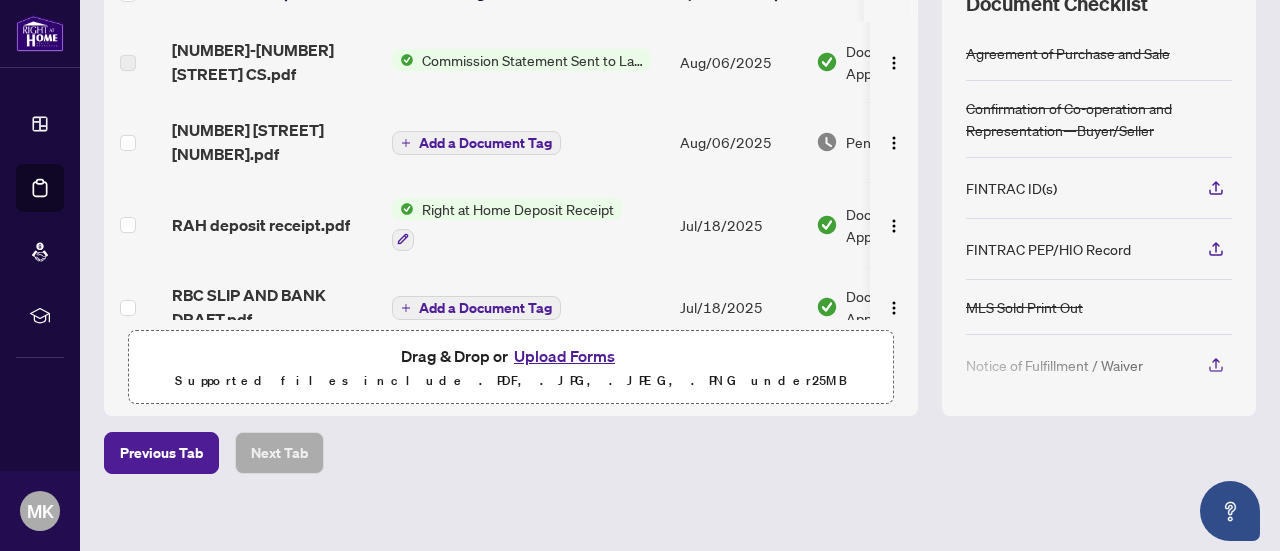 scroll, scrollTop: 152, scrollLeft: 0, axis: vertical 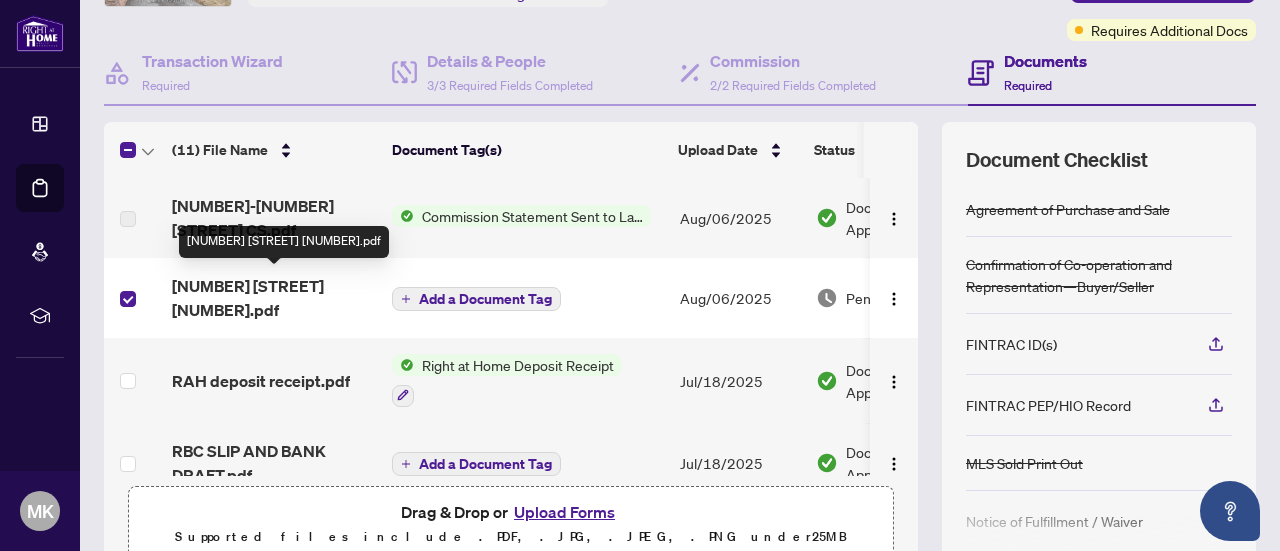 click on "[NUMBER] [STREET] [NUMBER].pdf" at bounding box center (274, 298) 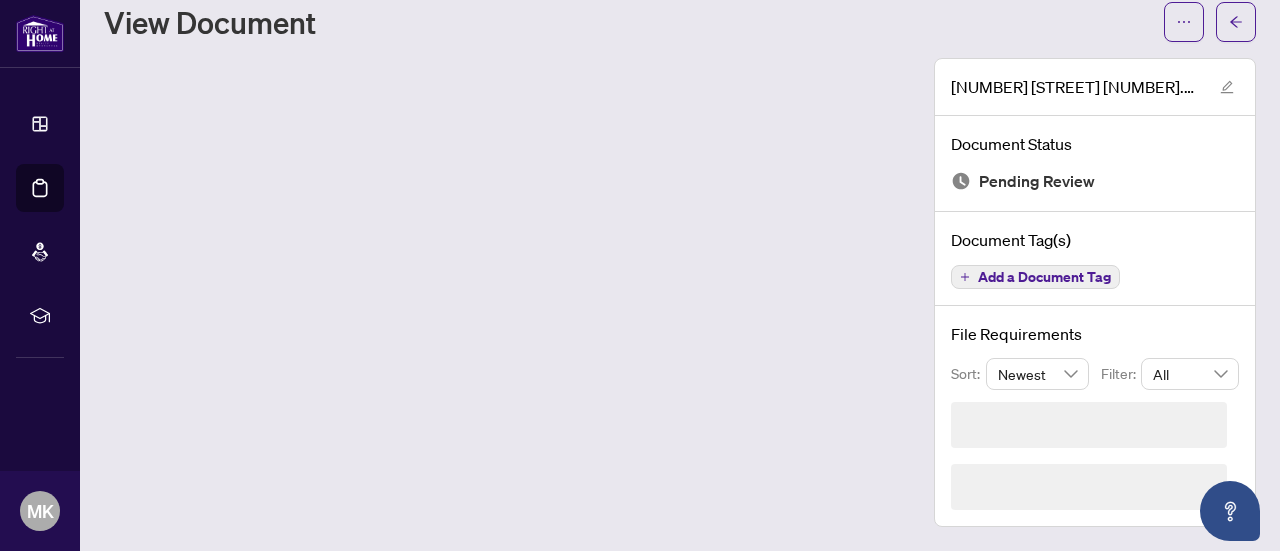scroll, scrollTop: 0, scrollLeft: 0, axis: both 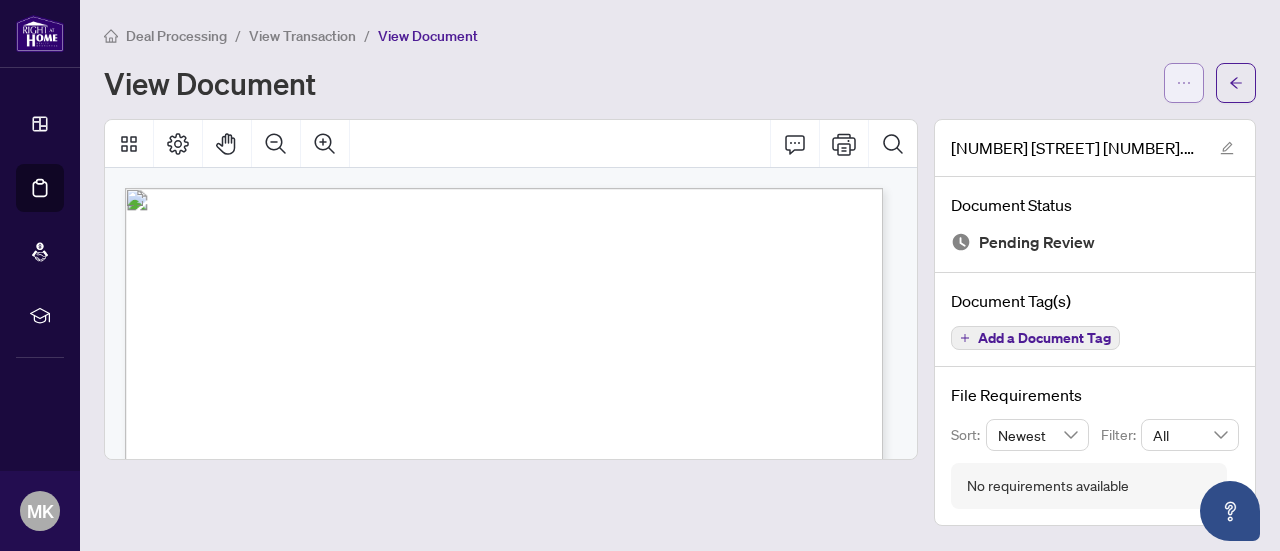 click 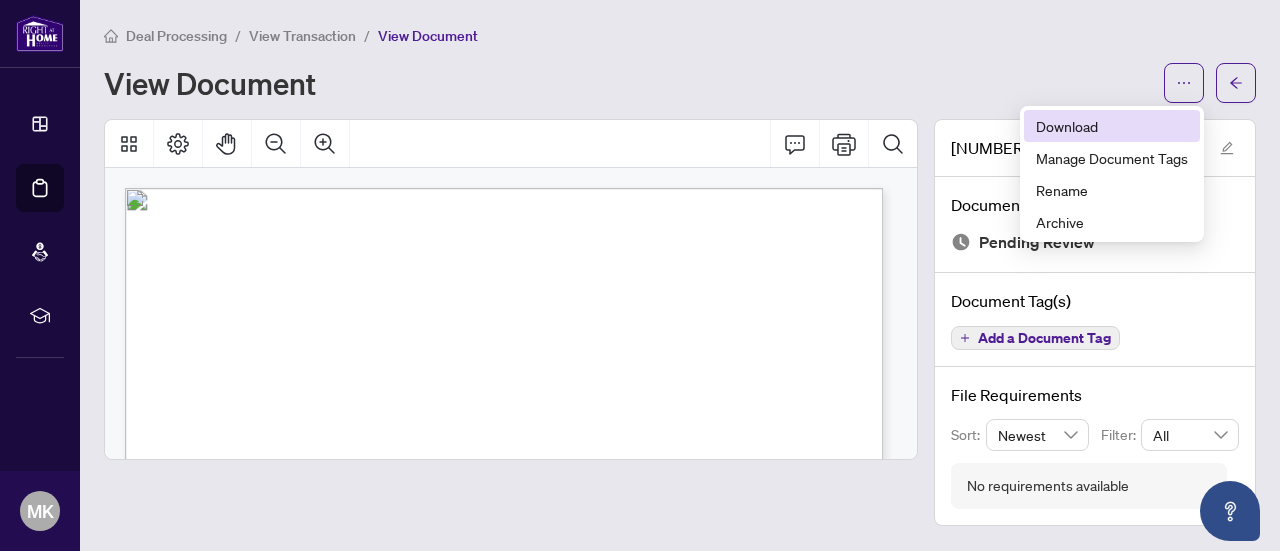 click on "Download" at bounding box center [1112, 126] 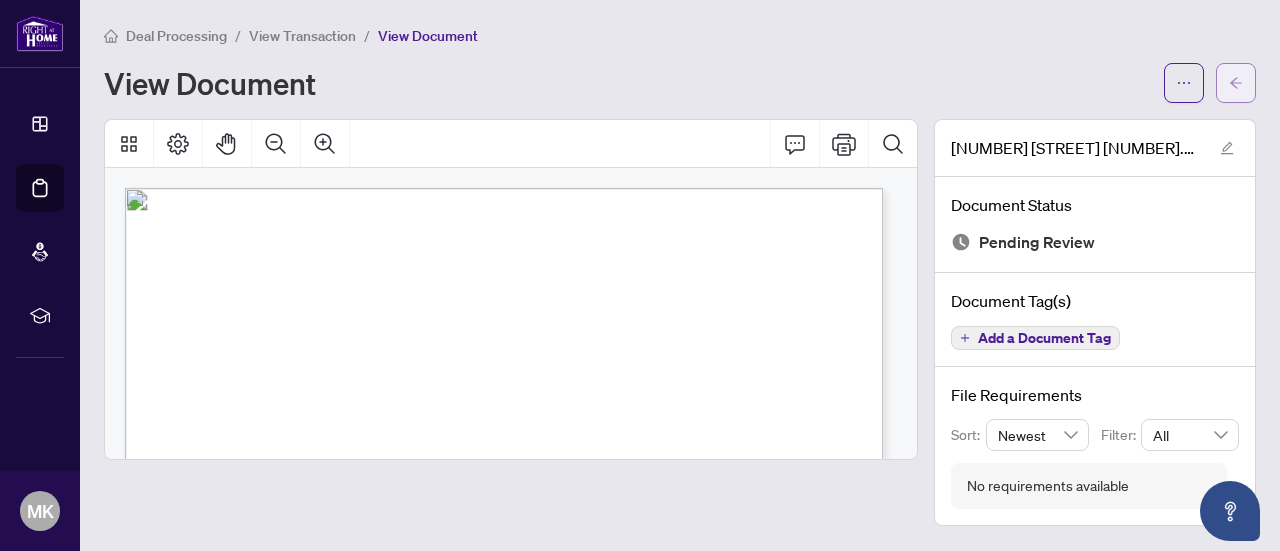 click at bounding box center (1236, 83) 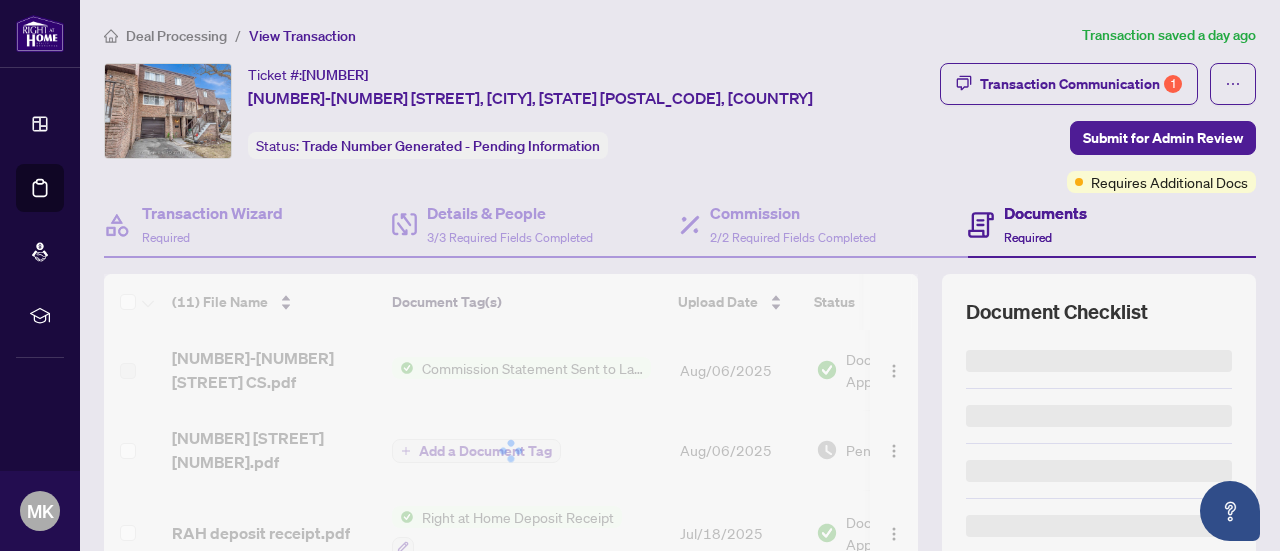 scroll, scrollTop: 321, scrollLeft: 0, axis: vertical 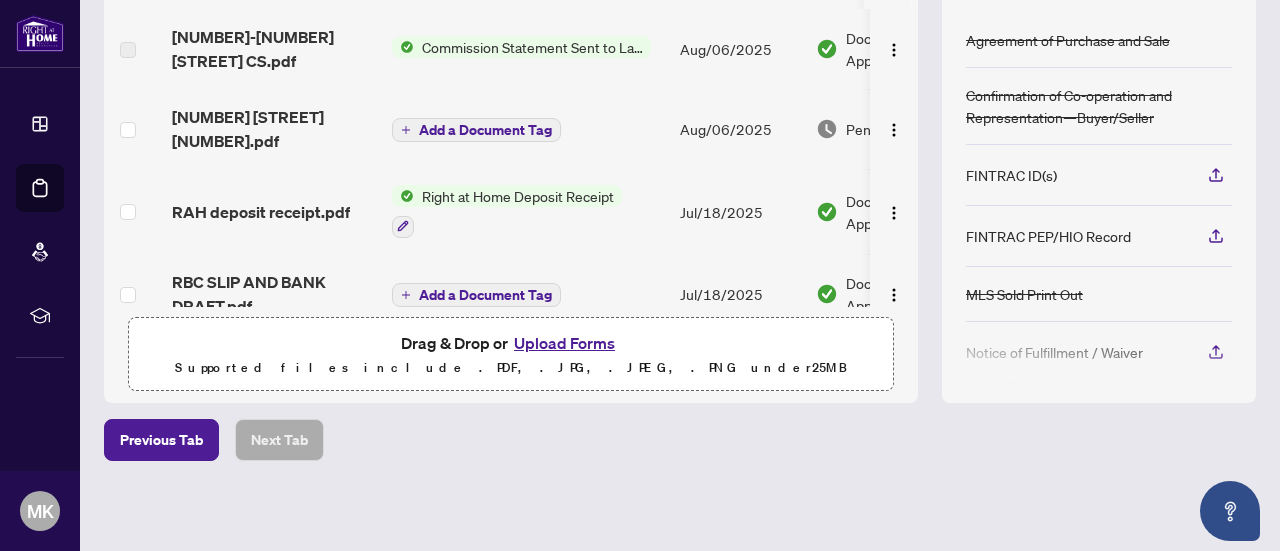 click on "Upload Forms" at bounding box center (564, 343) 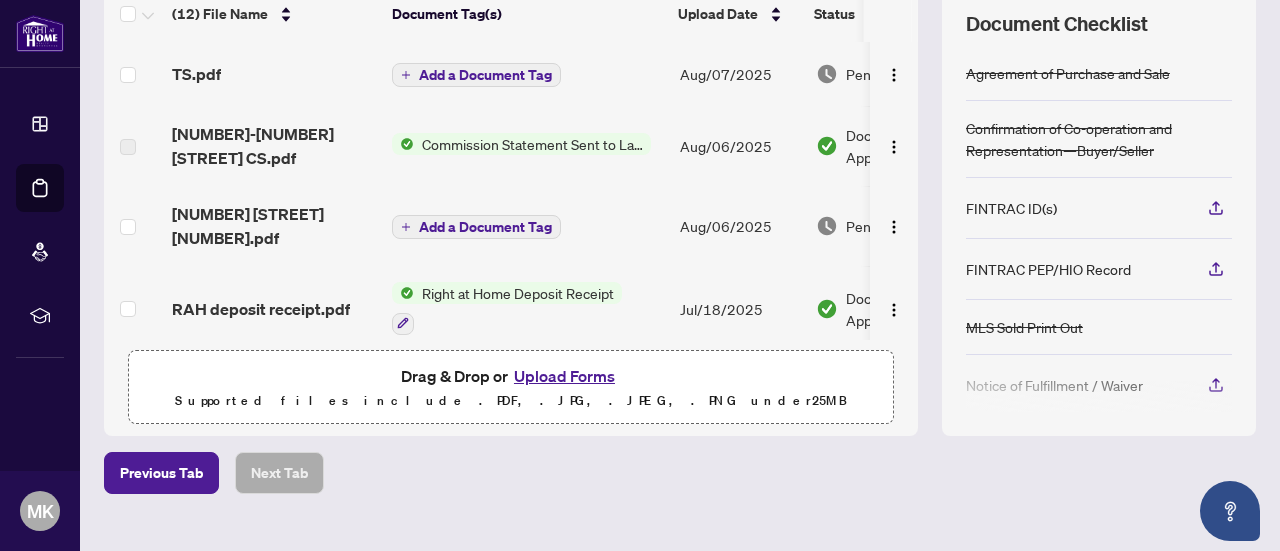 scroll, scrollTop: 282, scrollLeft: 0, axis: vertical 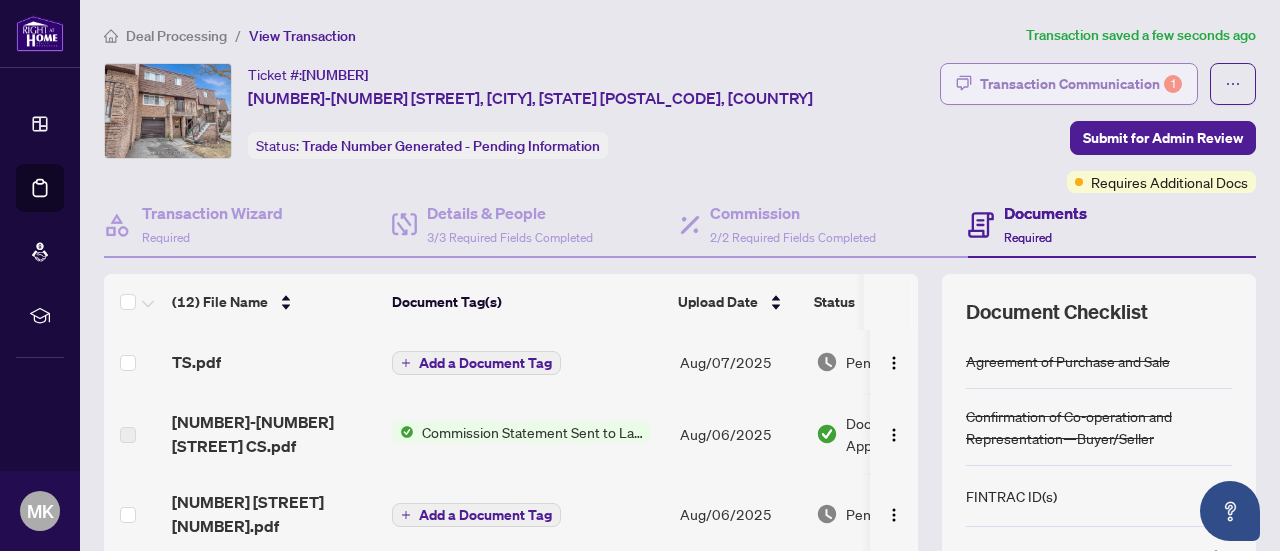click on "Transaction Communication 1" at bounding box center (1081, 84) 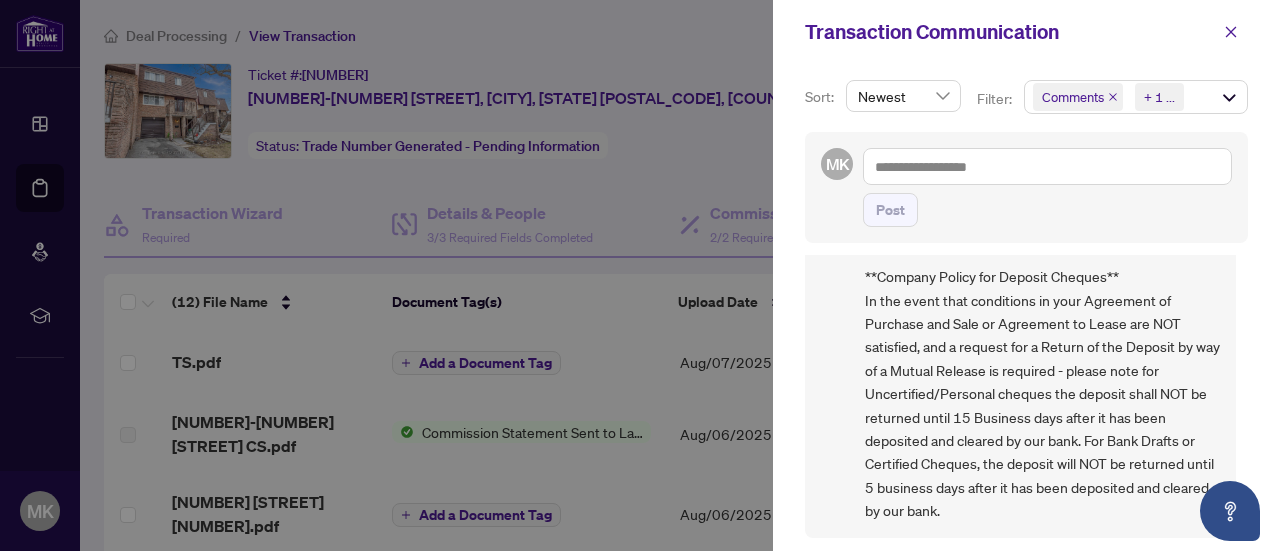scroll, scrollTop: 0, scrollLeft: 0, axis: both 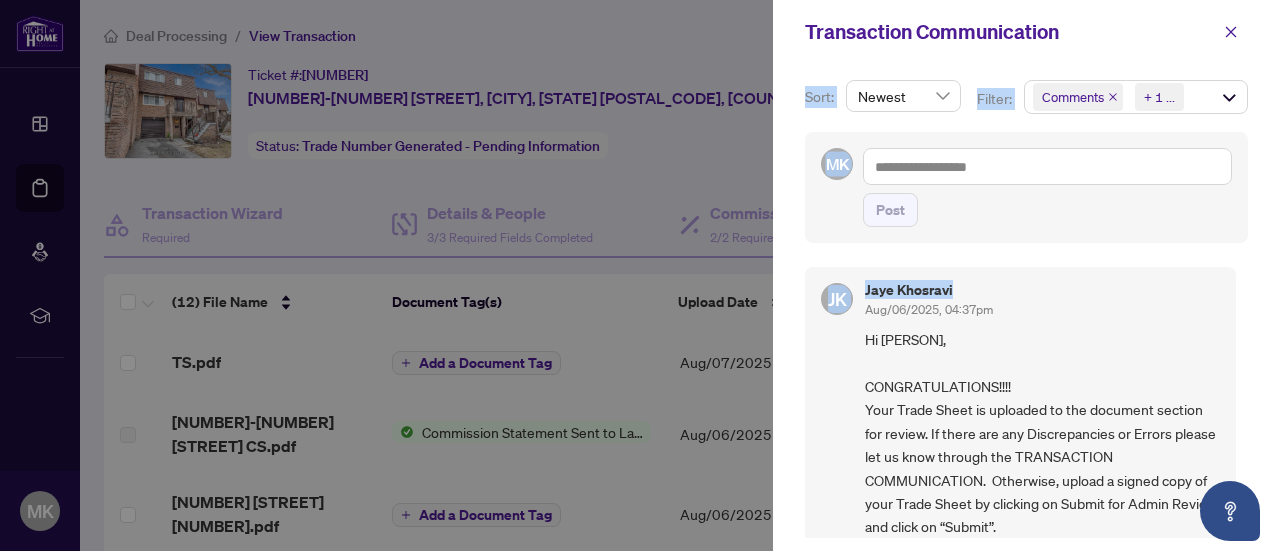 drag, startPoint x: 1279, startPoint y: 264, endPoint x: 1279, endPoint y: 21, distance: 243 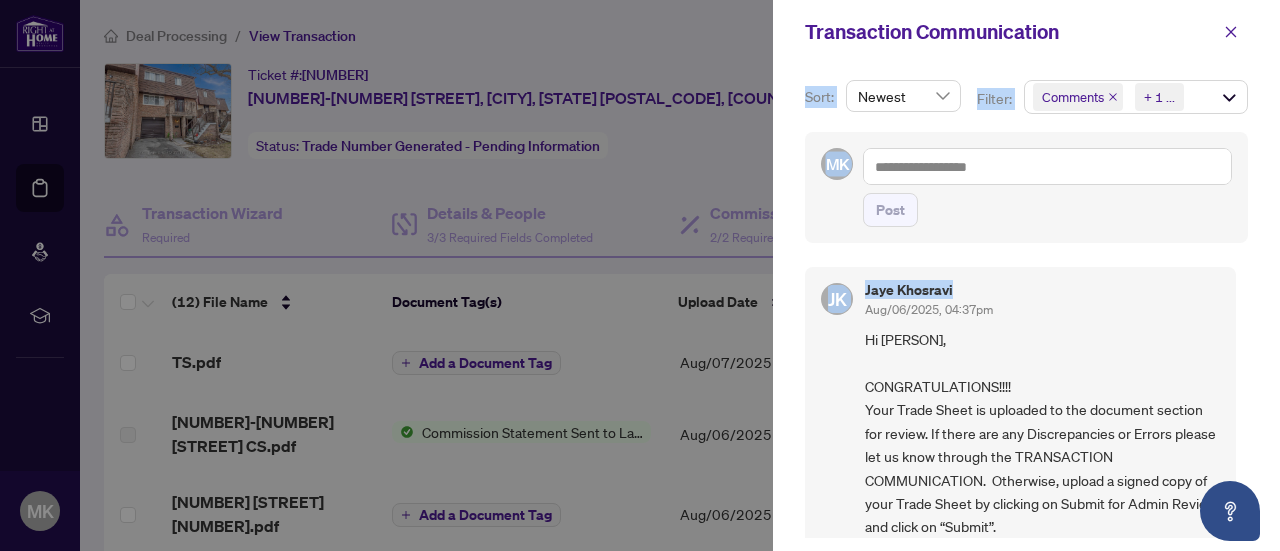 click at bounding box center [1047, 166] 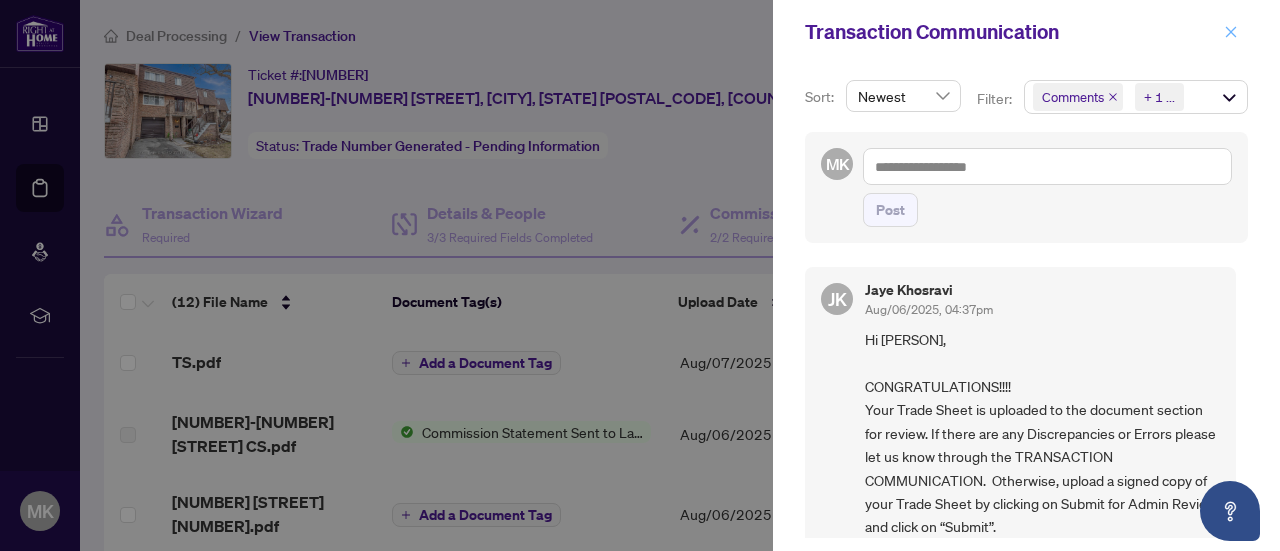 click 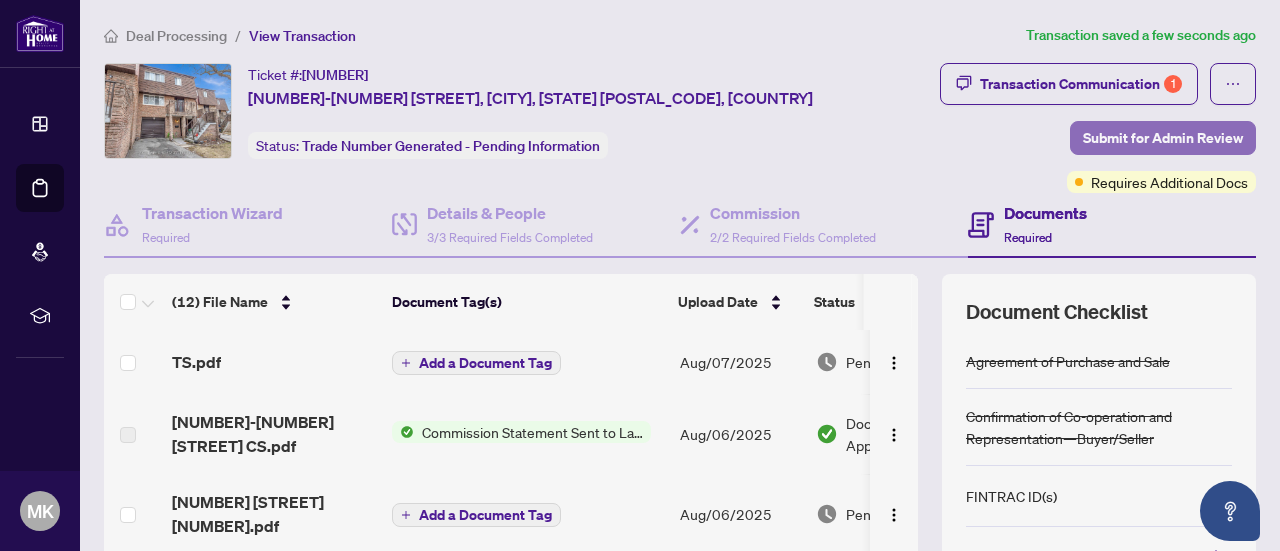 click on "Submit for Admin Review" at bounding box center (1163, 138) 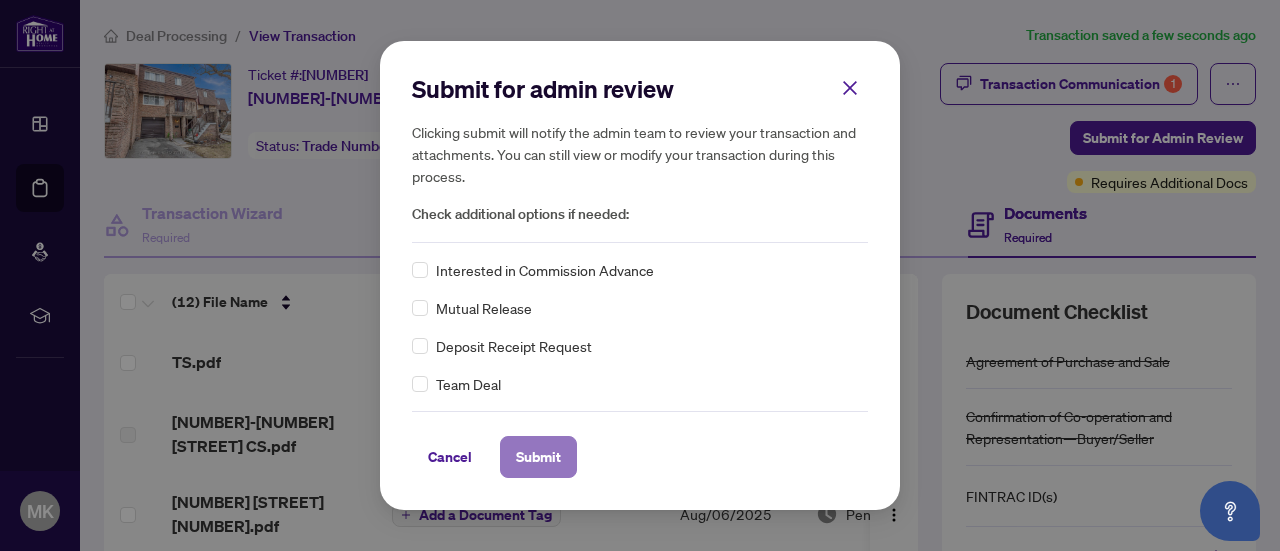 click on "Submit" at bounding box center [538, 457] 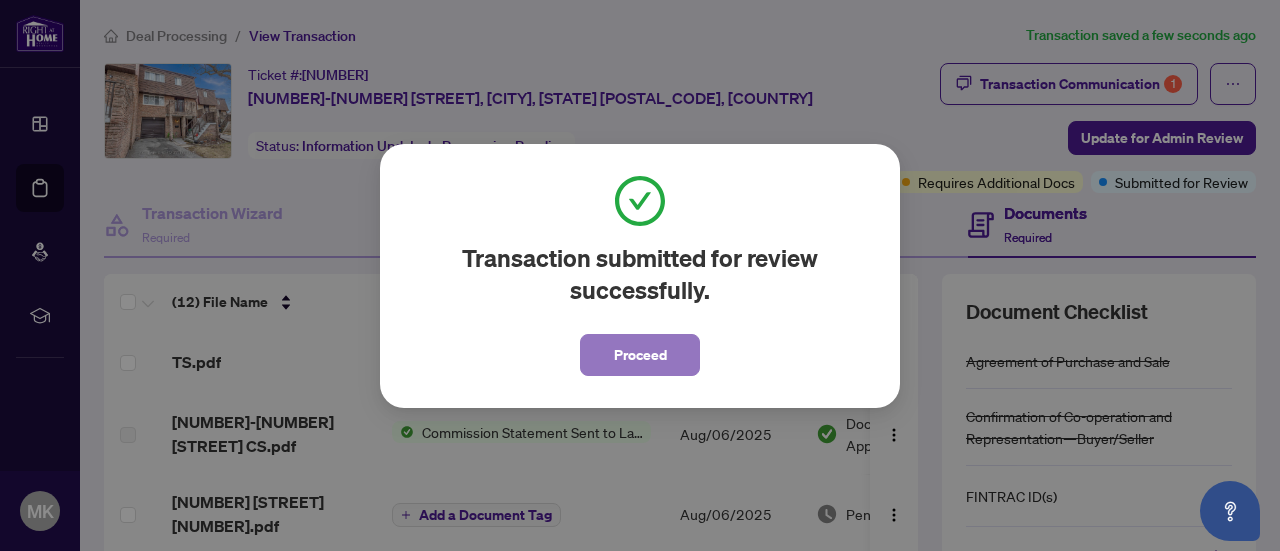 click on "Proceed" at bounding box center [640, 355] 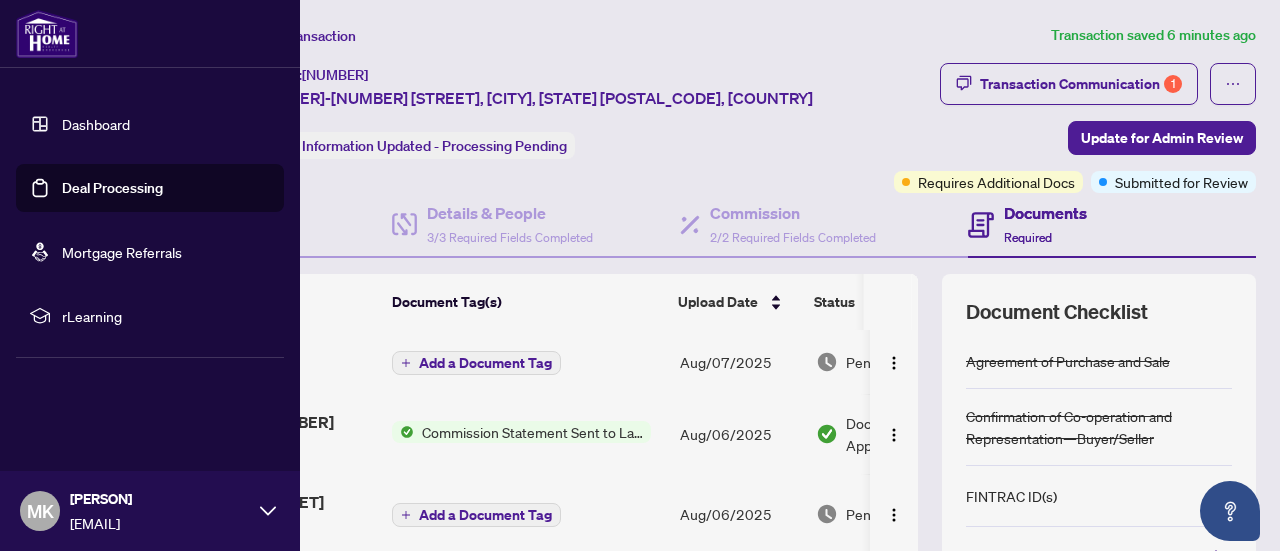 click on "Dashboard" at bounding box center [96, 124] 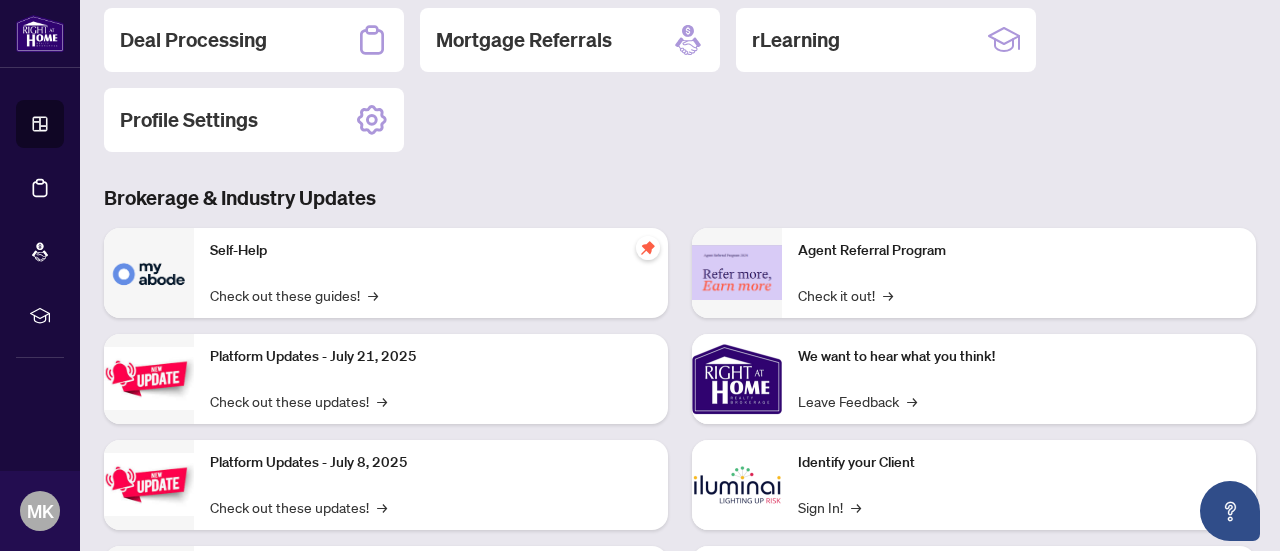 scroll, scrollTop: 236, scrollLeft: 0, axis: vertical 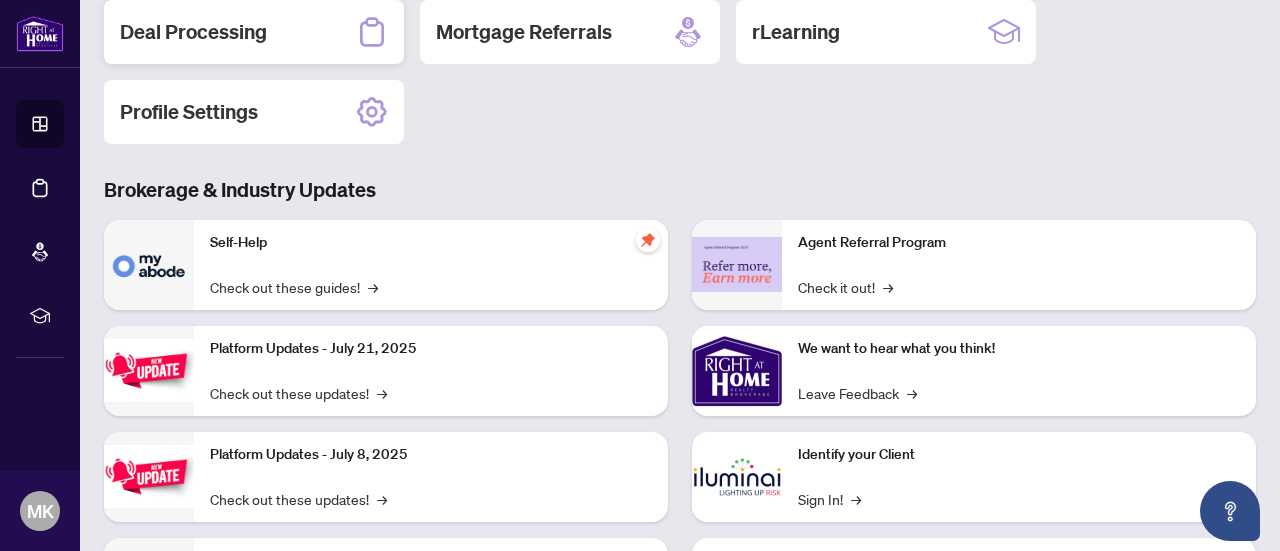 click on "Deal Processing" at bounding box center (193, 32) 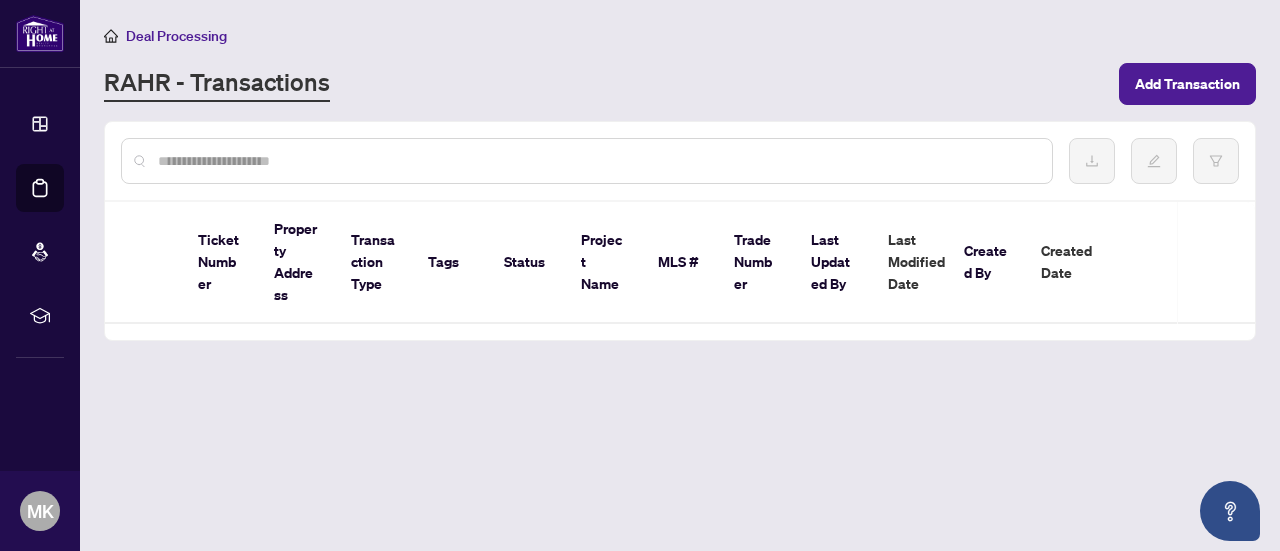 scroll, scrollTop: 0, scrollLeft: 0, axis: both 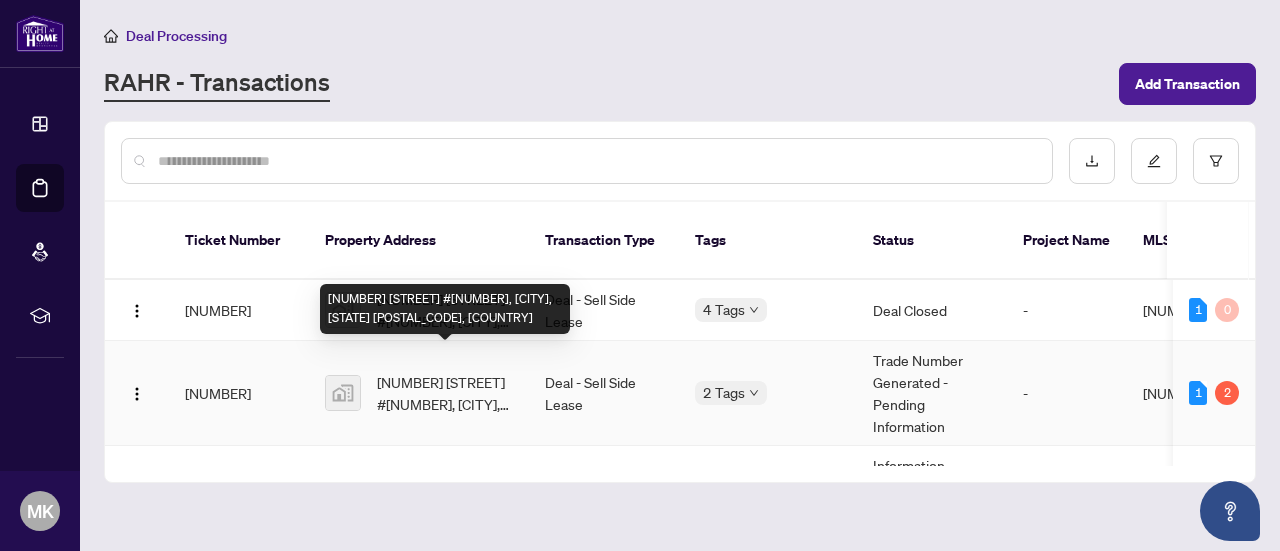 click on "[NUMBER] [STREET] #[NUMBER], [CITY], [STATE] [POSTAL_CODE], [COUNTRY]" at bounding box center [445, 393] 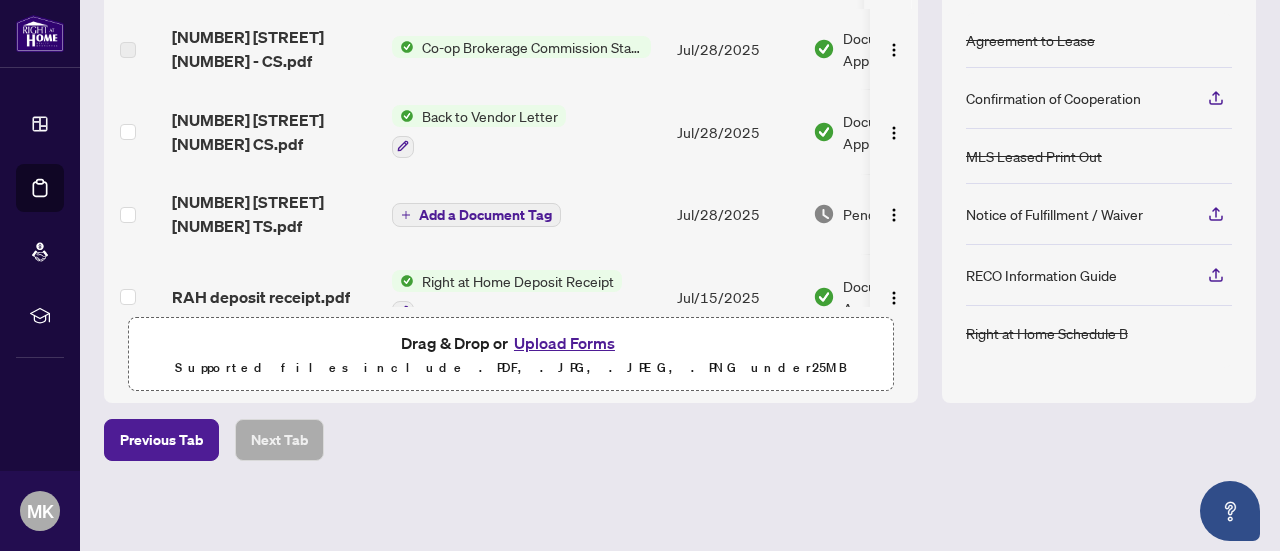 scroll, scrollTop: 201, scrollLeft: 0, axis: vertical 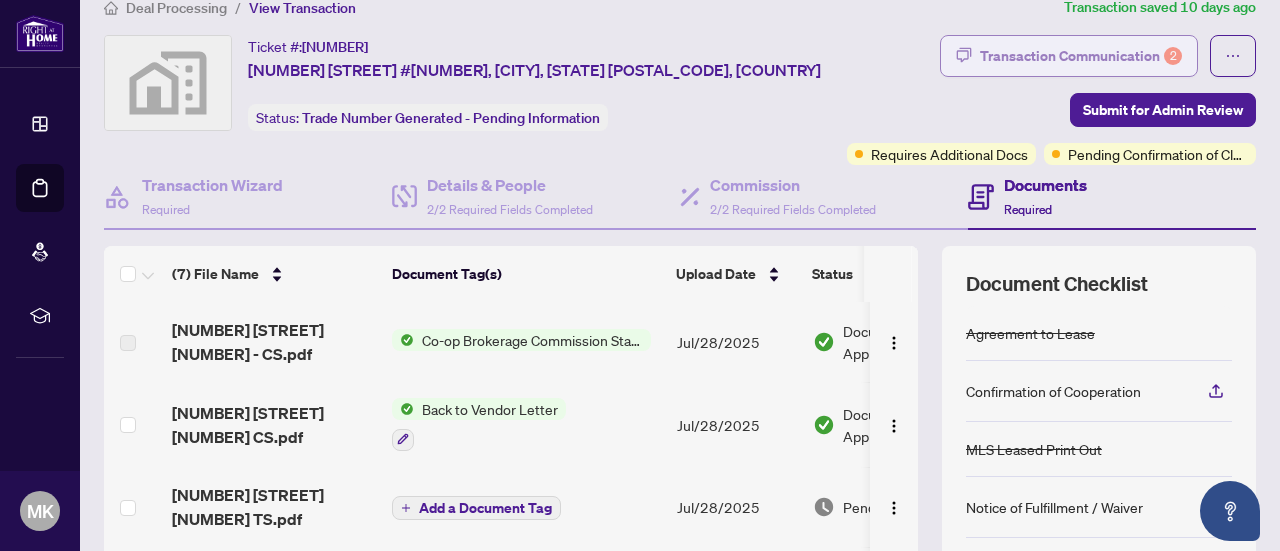 click on "Transaction Communication 2" at bounding box center [1081, 56] 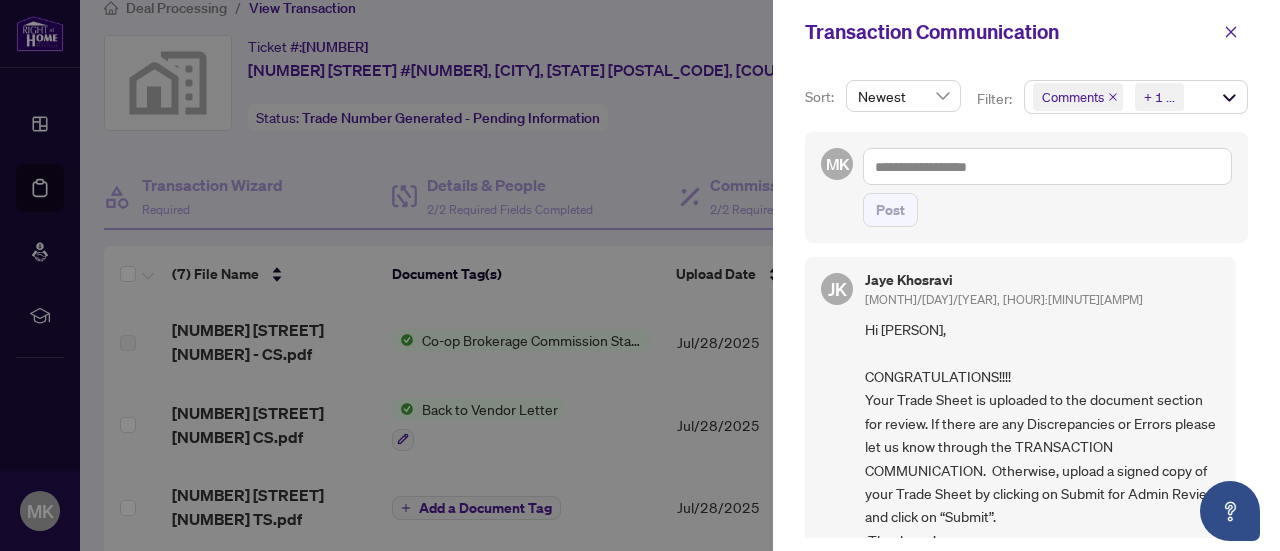 scroll, scrollTop: 0, scrollLeft: 0, axis: both 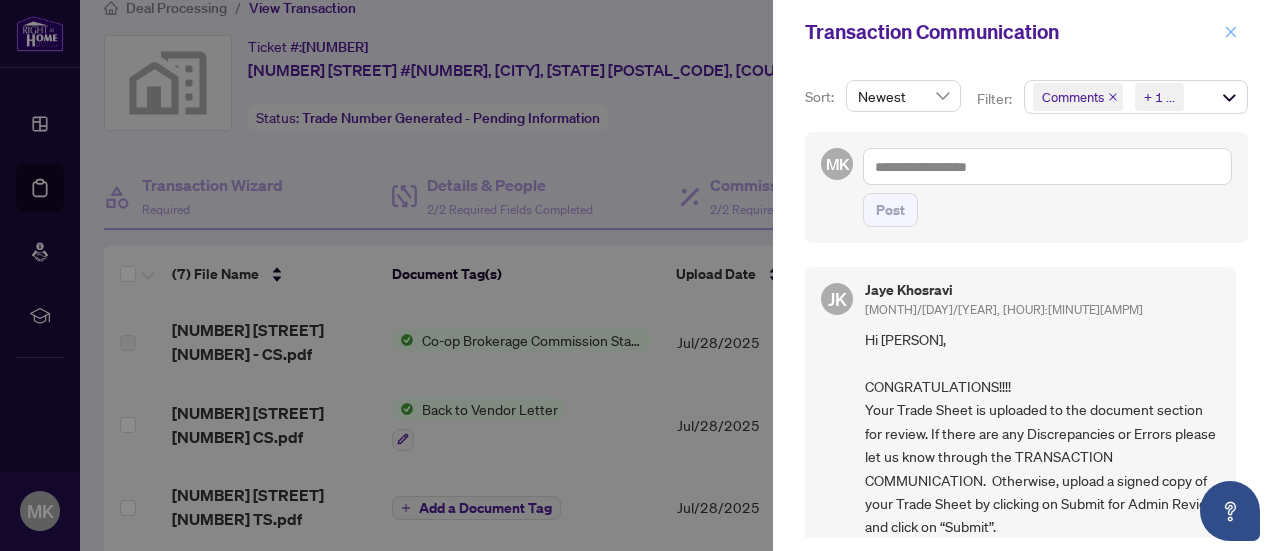 click 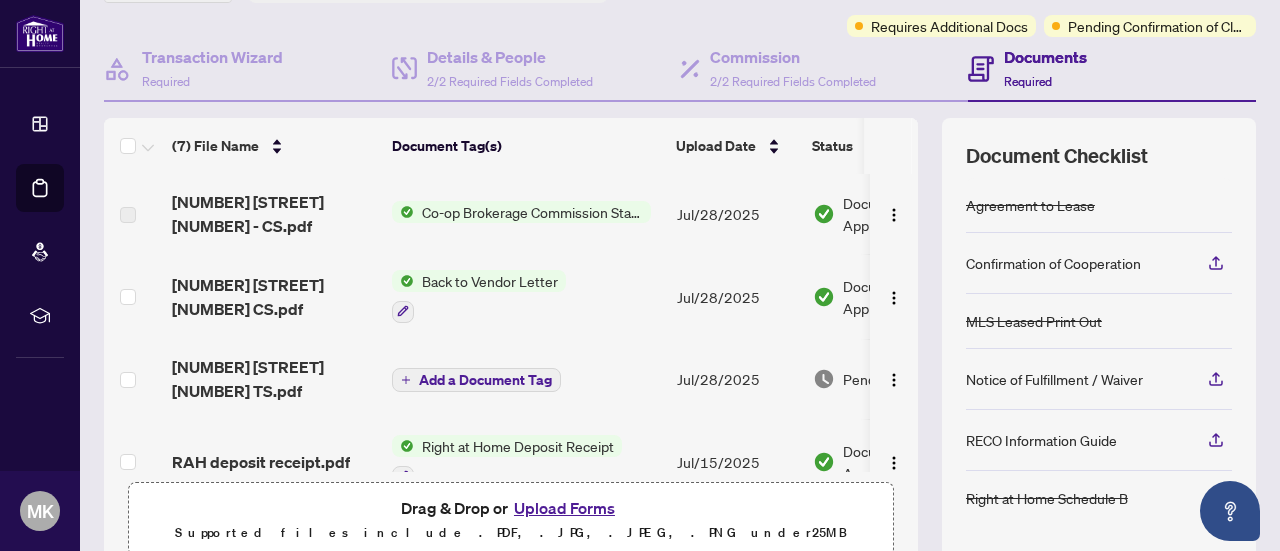 scroll, scrollTop: 171, scrollLeft: 0, axis: vertical 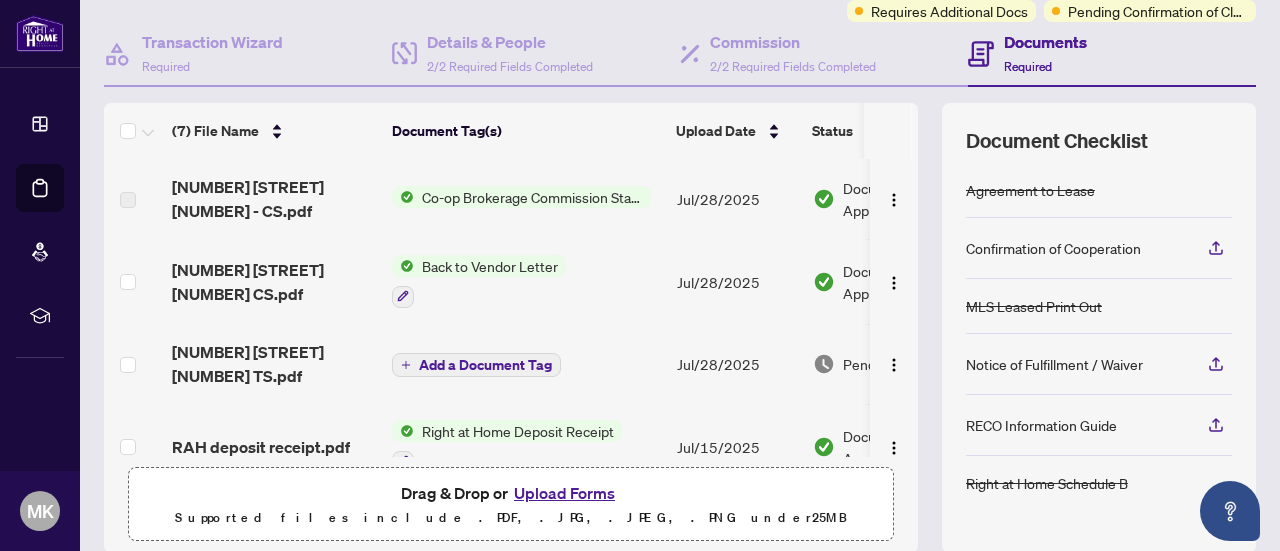 drag, startPoint x: 890, startPoint y: 212, endPoint x: 890, endPoint y: 233, distance: 21 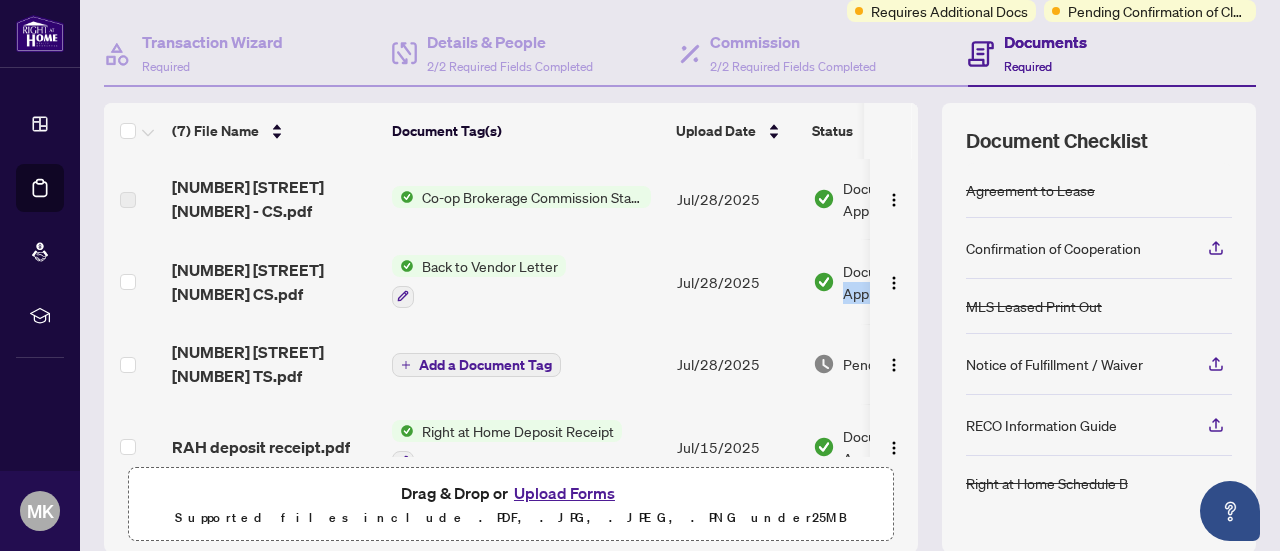 scroll, scrollTop: 0, scrollLeft: 125, axis: horizontal 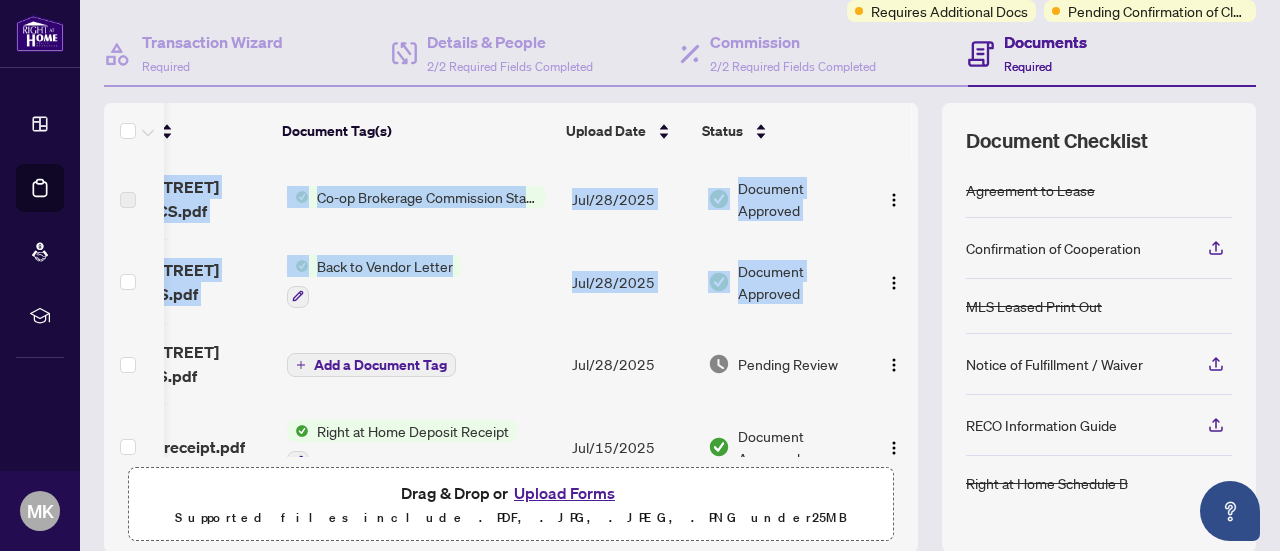 drag, startPoint x: 894, startPoint y: 245, endPoint x: 901, endPoint y: 270, distance: 25.96151 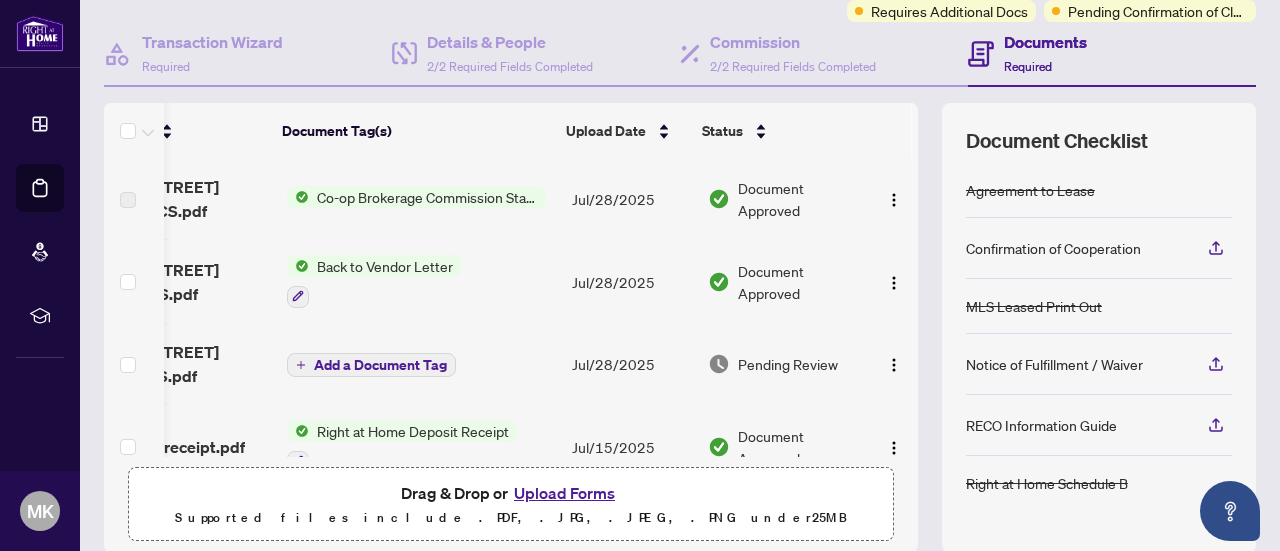 click at bounding box center (894, 281) 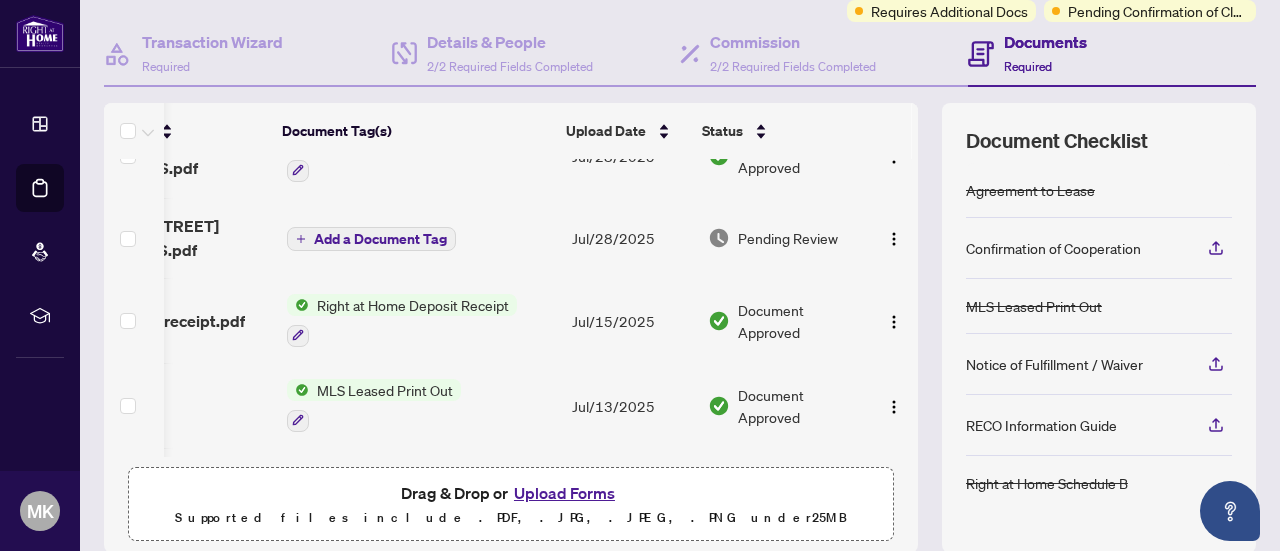 scroll, scrollTop: 130, scrollLeft: 125, axis: both 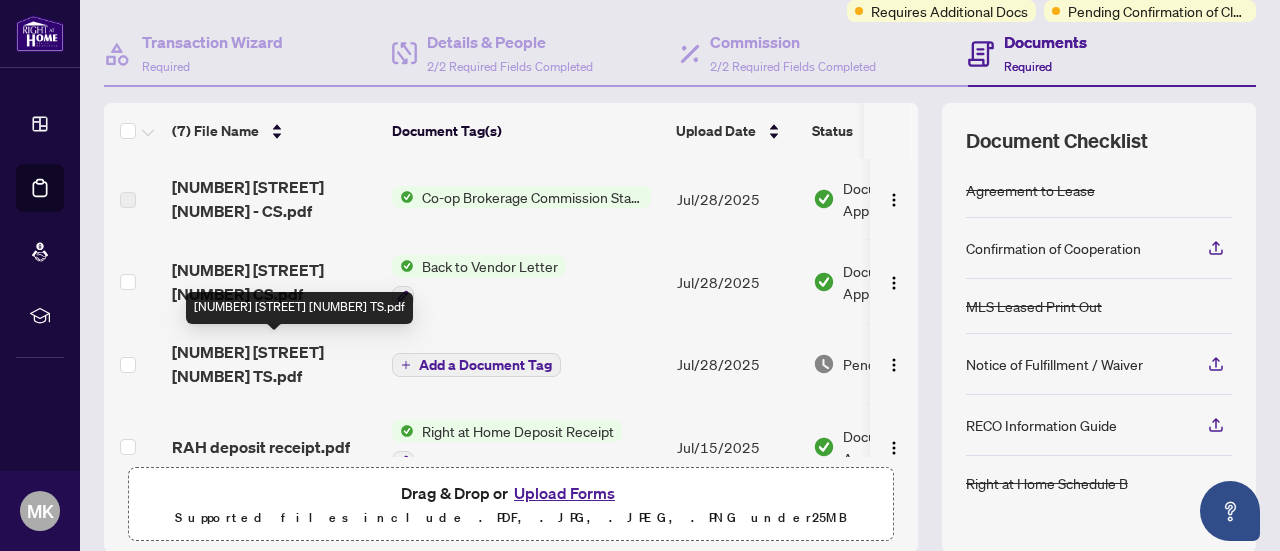 click on "[NUMBER] [STREET] [NUMBER] TS.pdf" at bounding box center (274, 364) 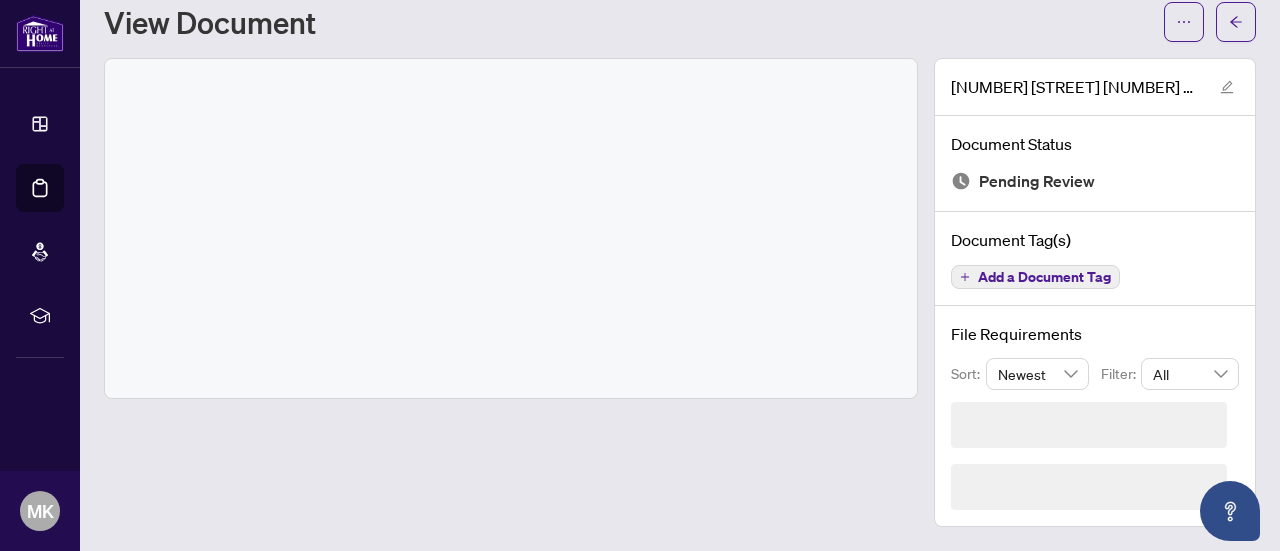 scroll, scrollTop: 0, scrollLeft: 0, axis: both 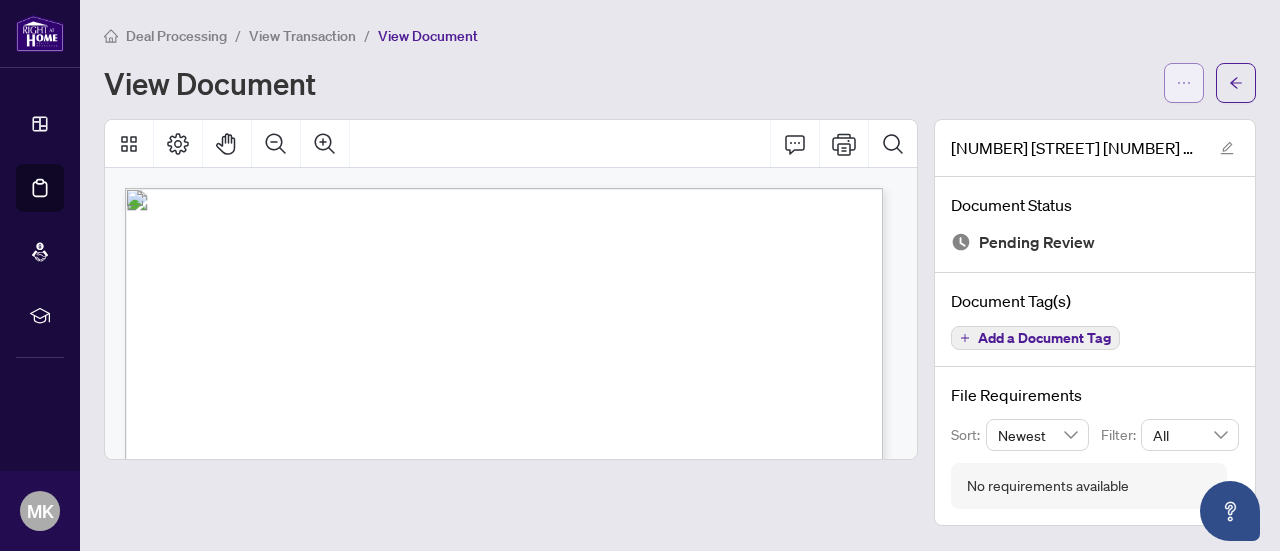 click 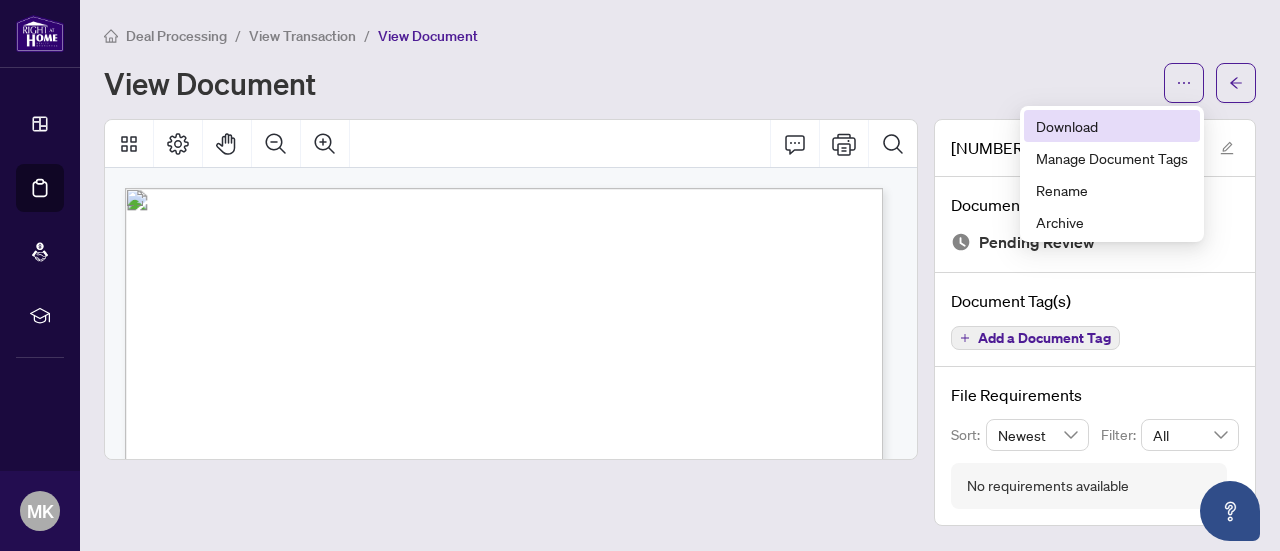 click on "Download" at bounding box center (1112, 126) 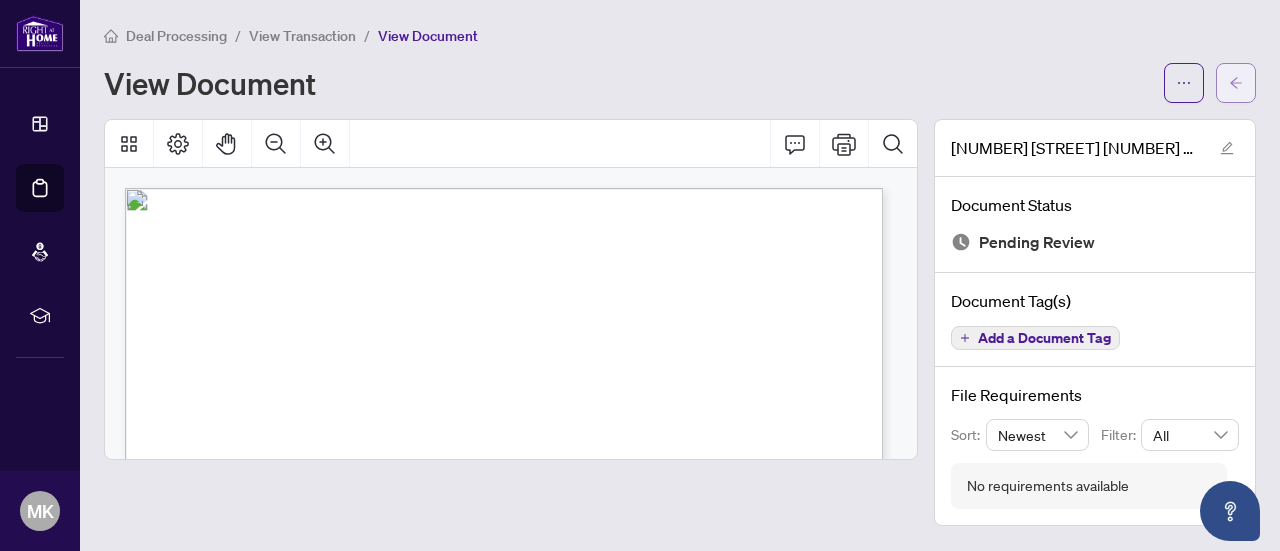 click 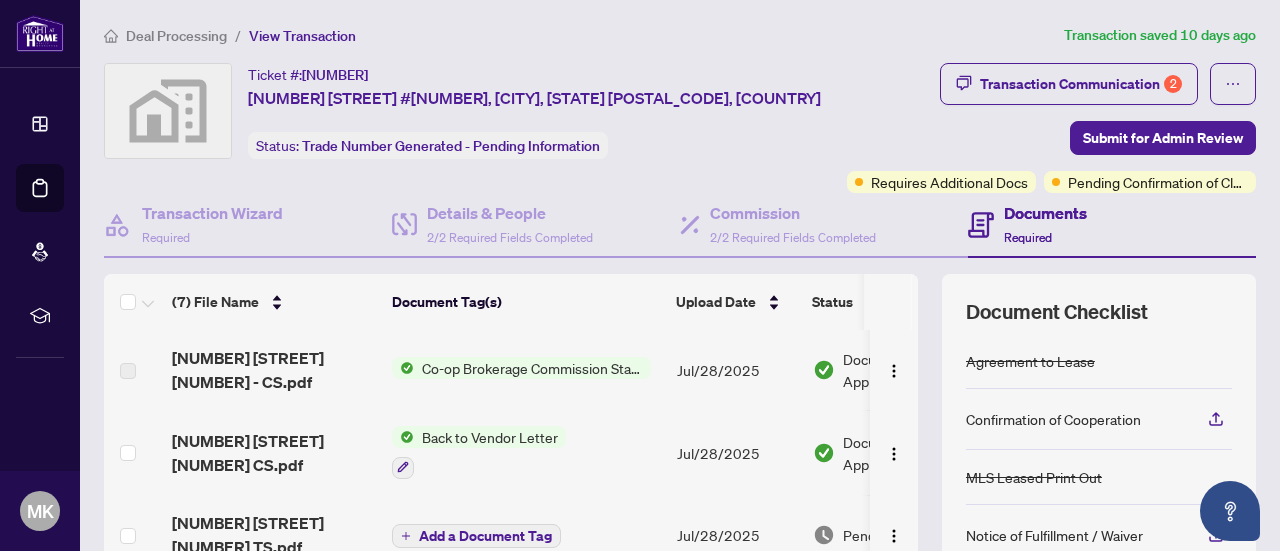 scroll, scrollTop: 321, scrollLeft: 0, axis: vertical 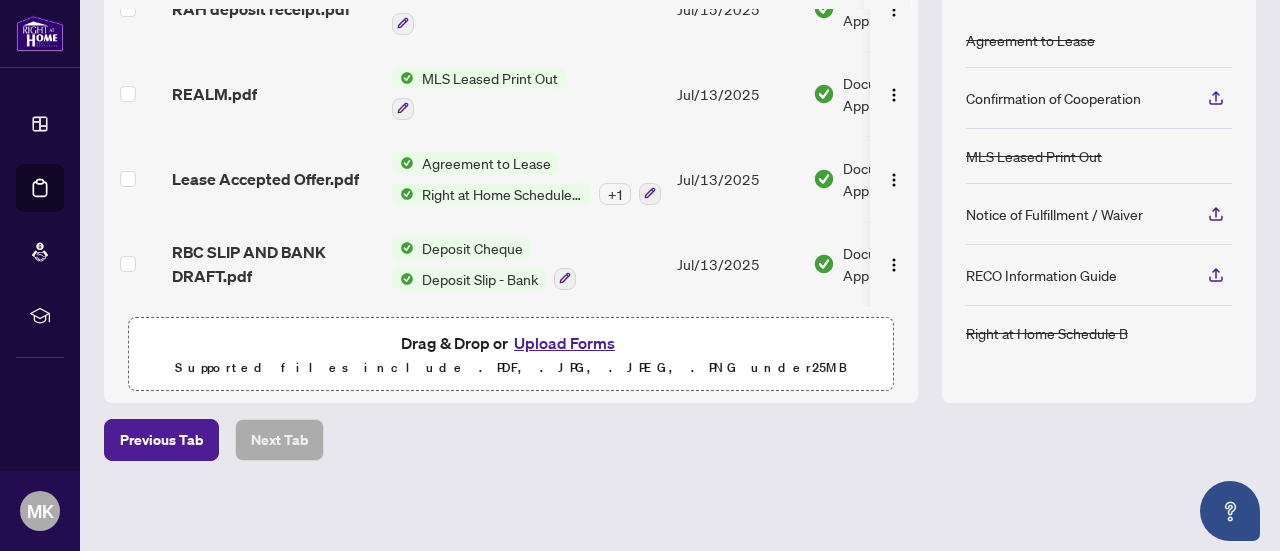 click on "Upload Forms" at bounding box center [564, 343] 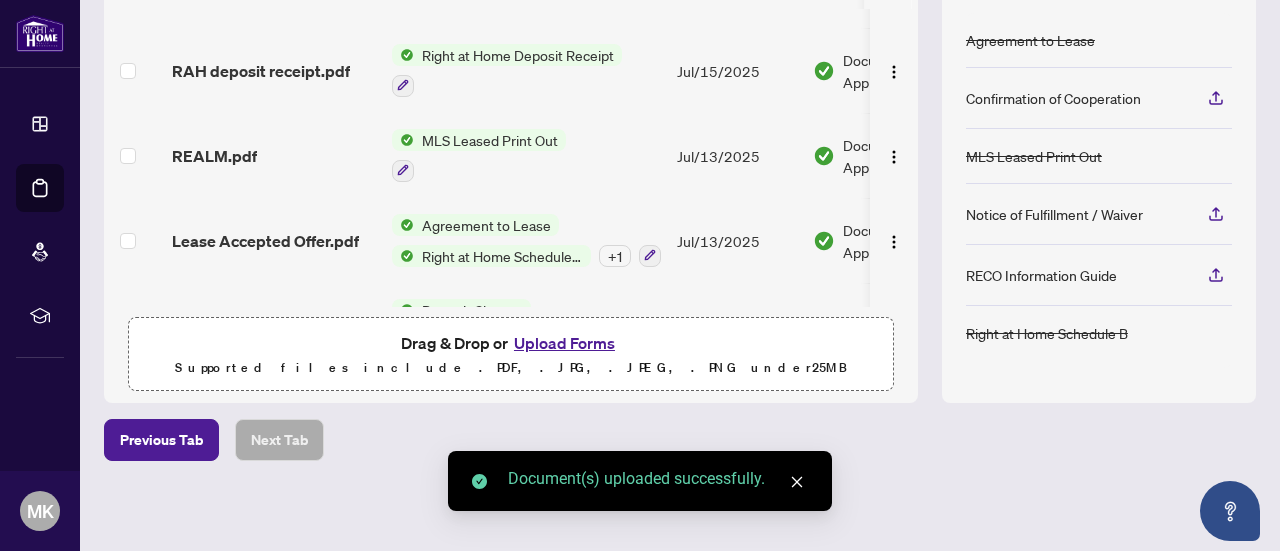 scroll, scrollTop: 0, scrollLeft: 0, axis: both 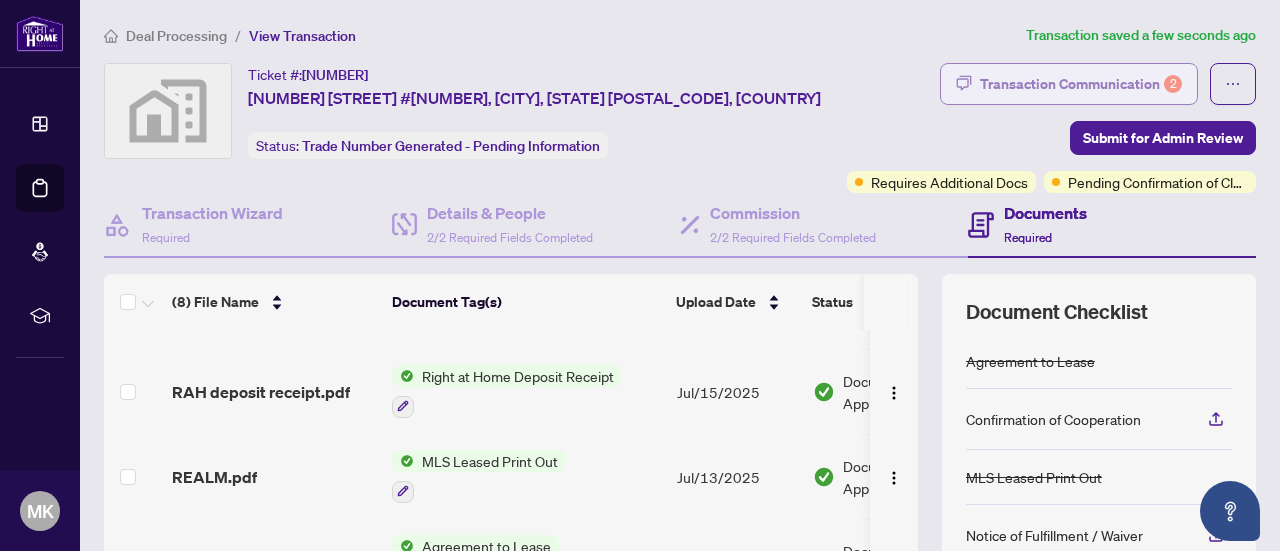 click on "Transaction Communication 2" at bounding box center (1081, 84) 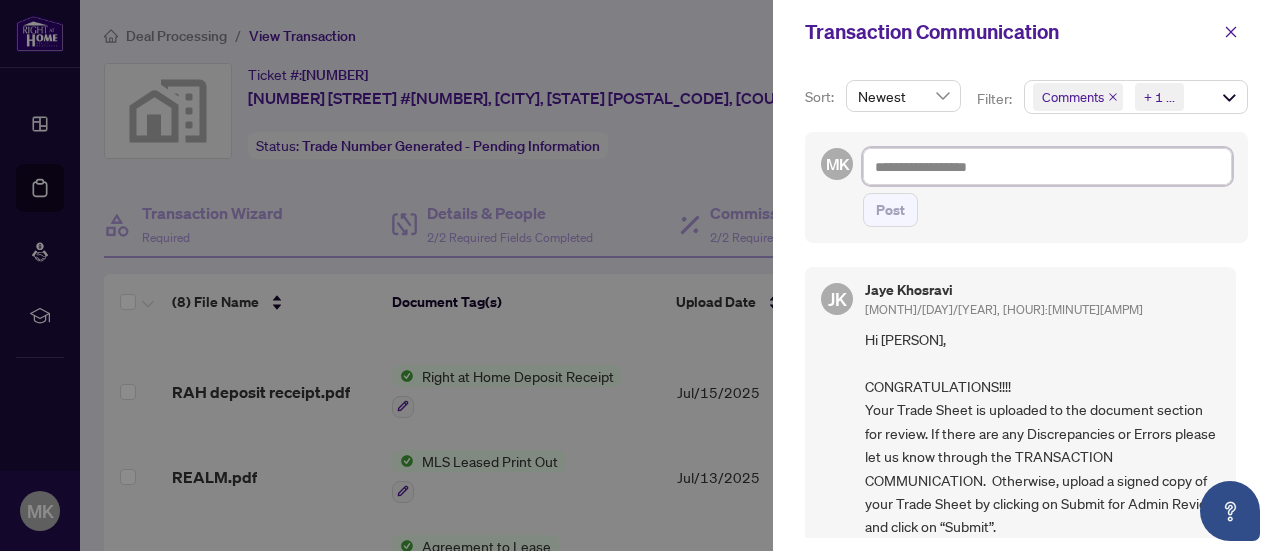 click at bounding box center (1047, 166) 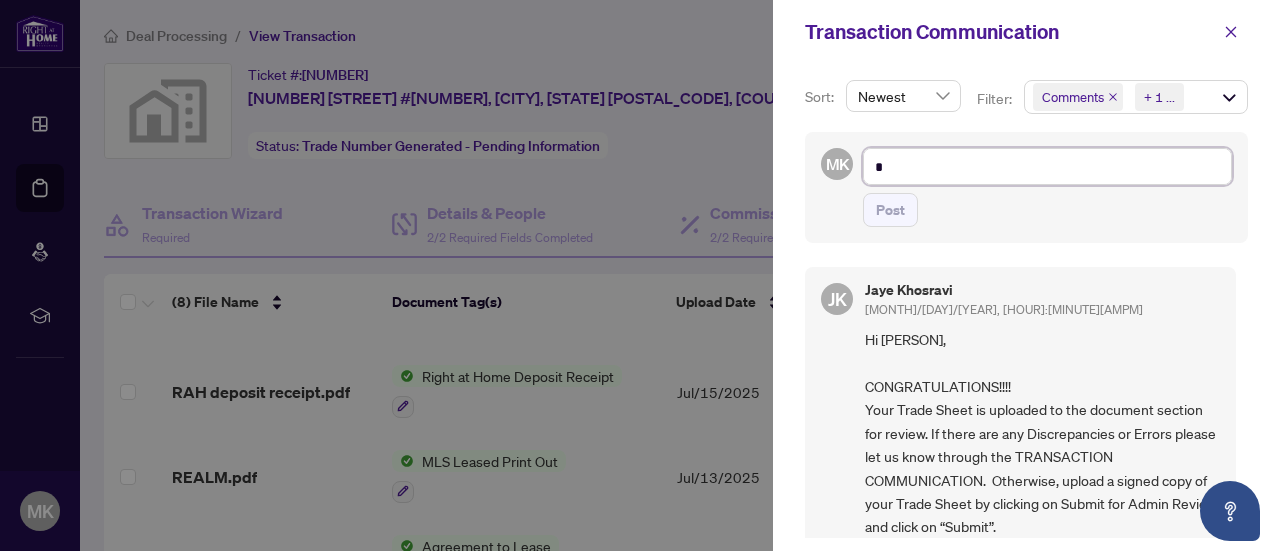 type on "**" 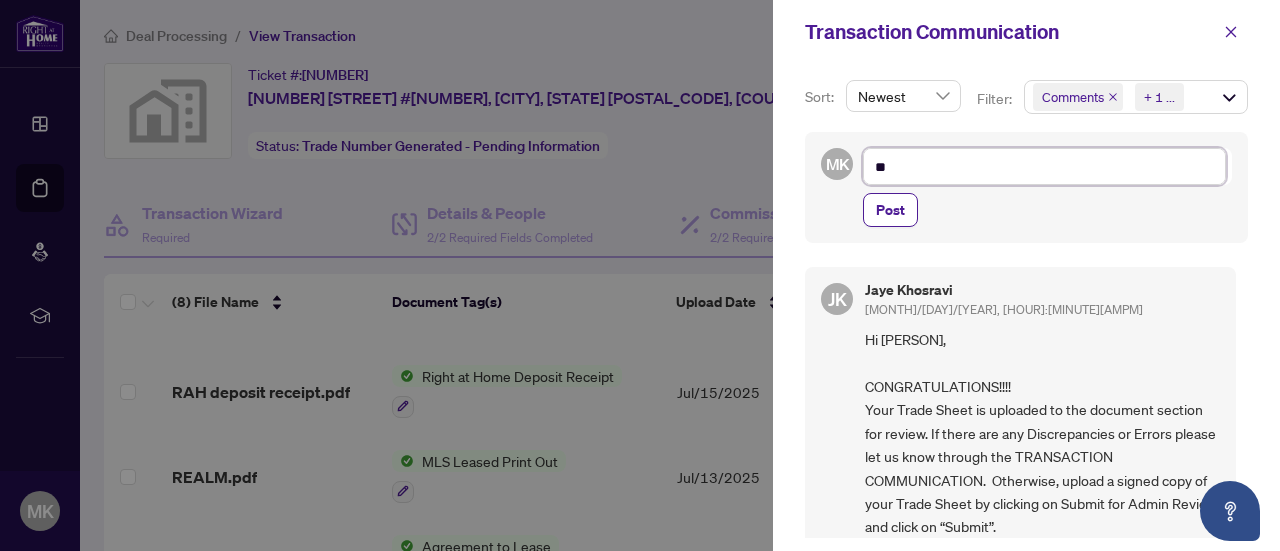 type on "***" 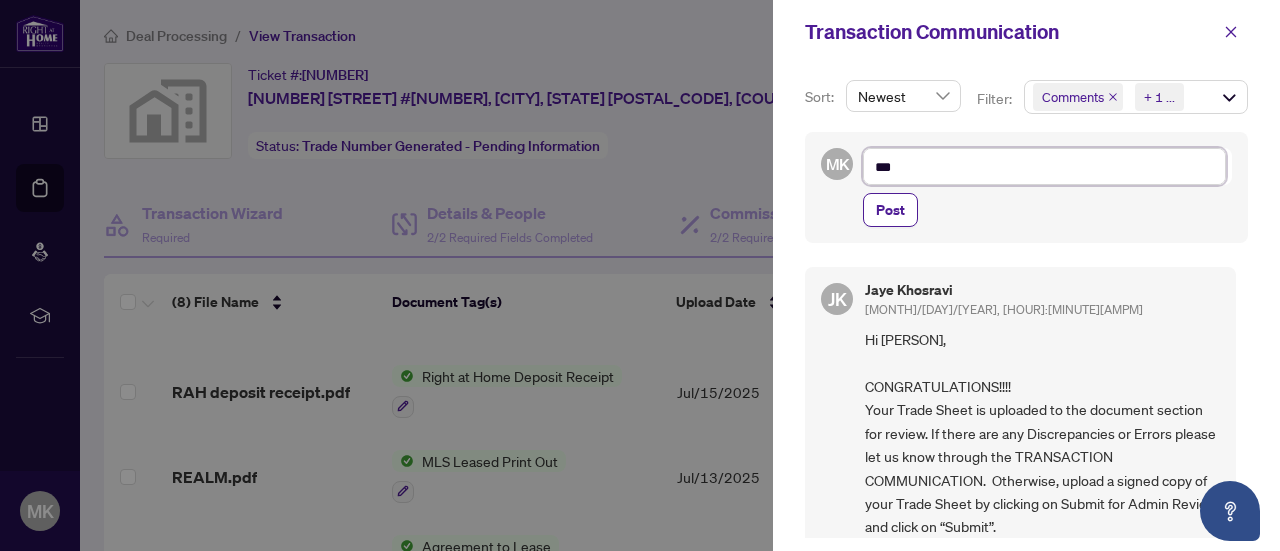 type on "****" 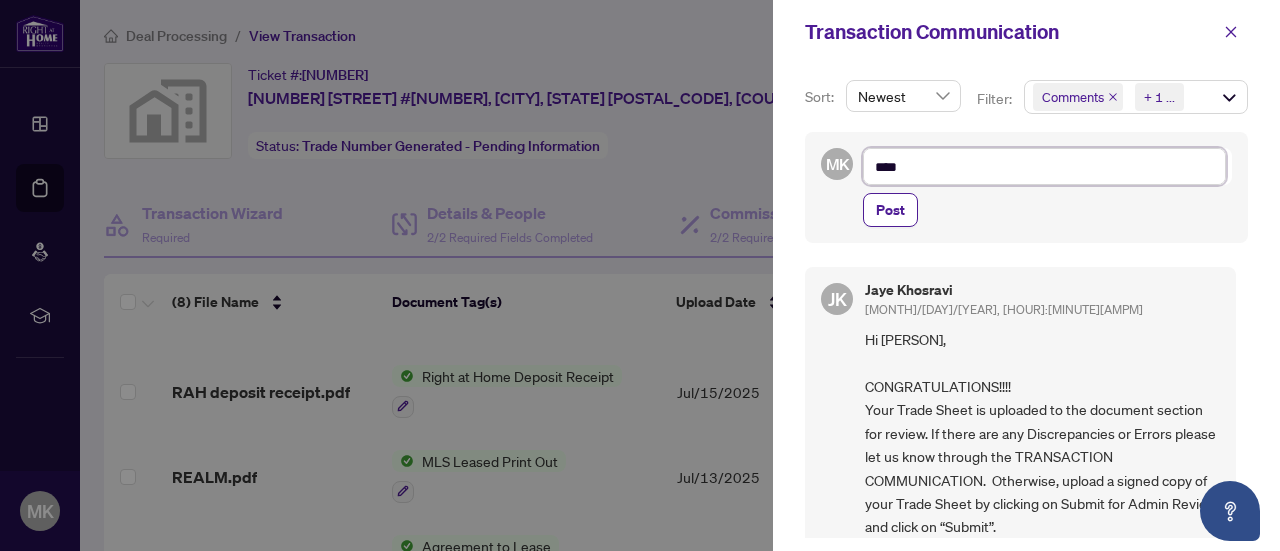 type on "*****" 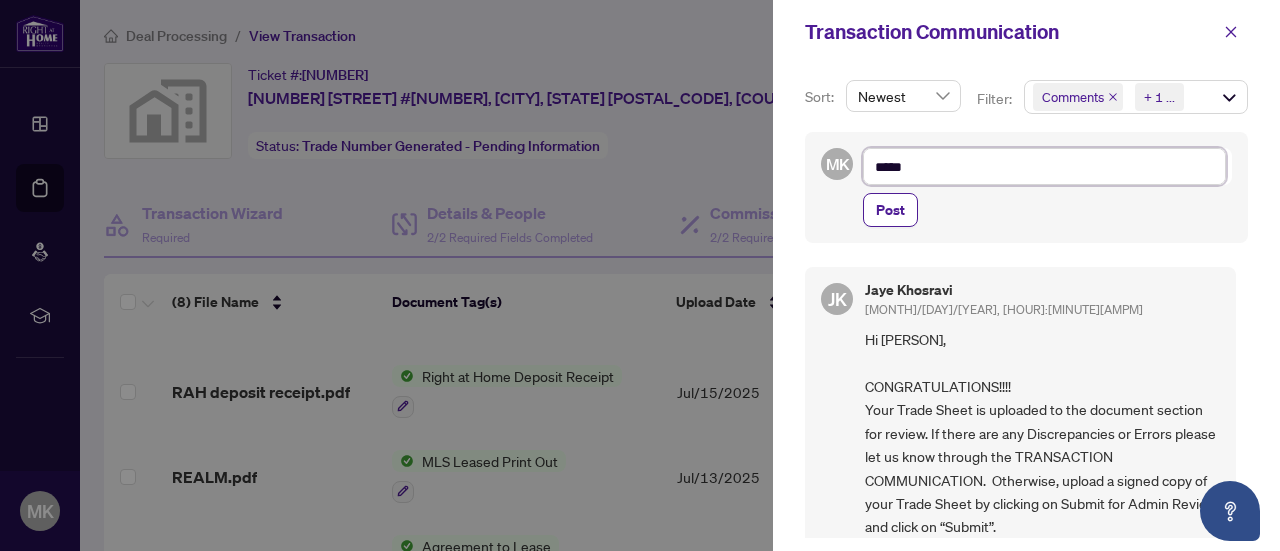 type on "******" 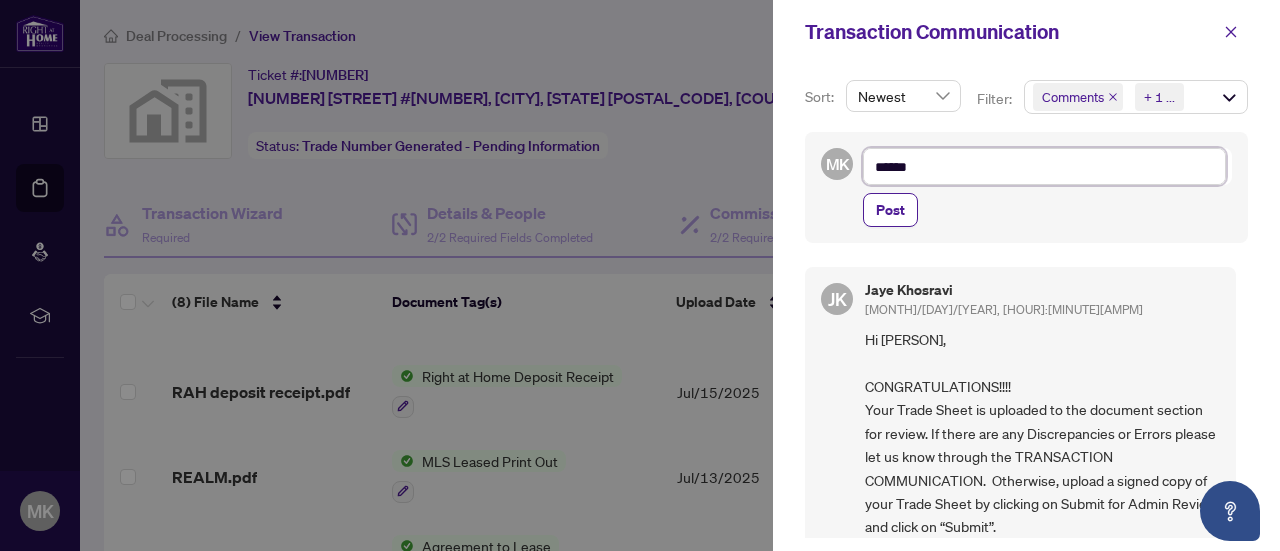 type on "******" 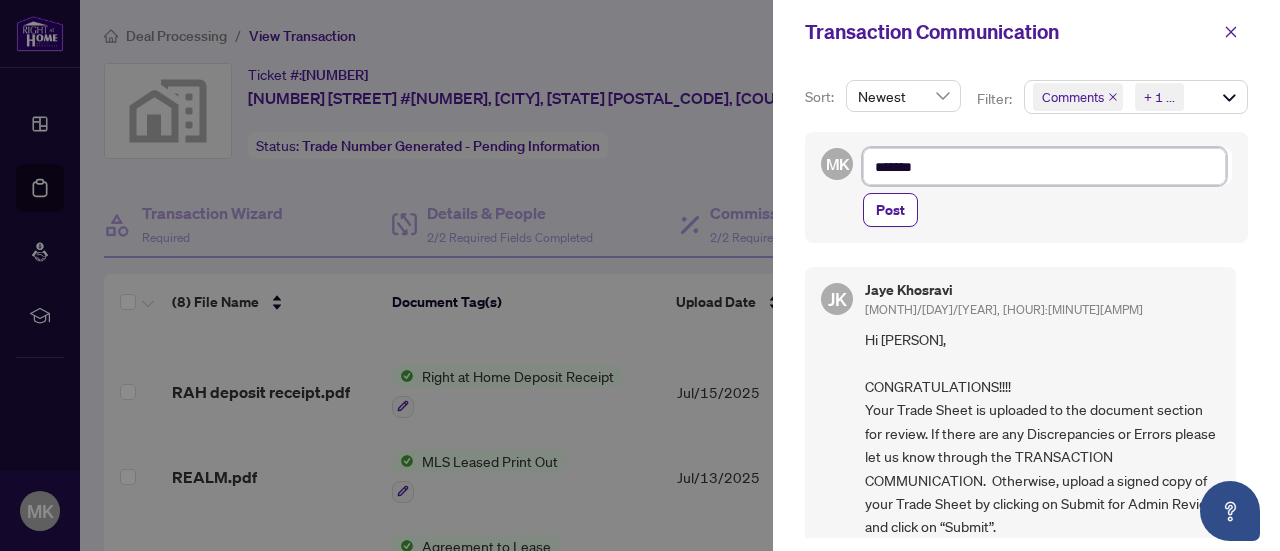 type on "********" 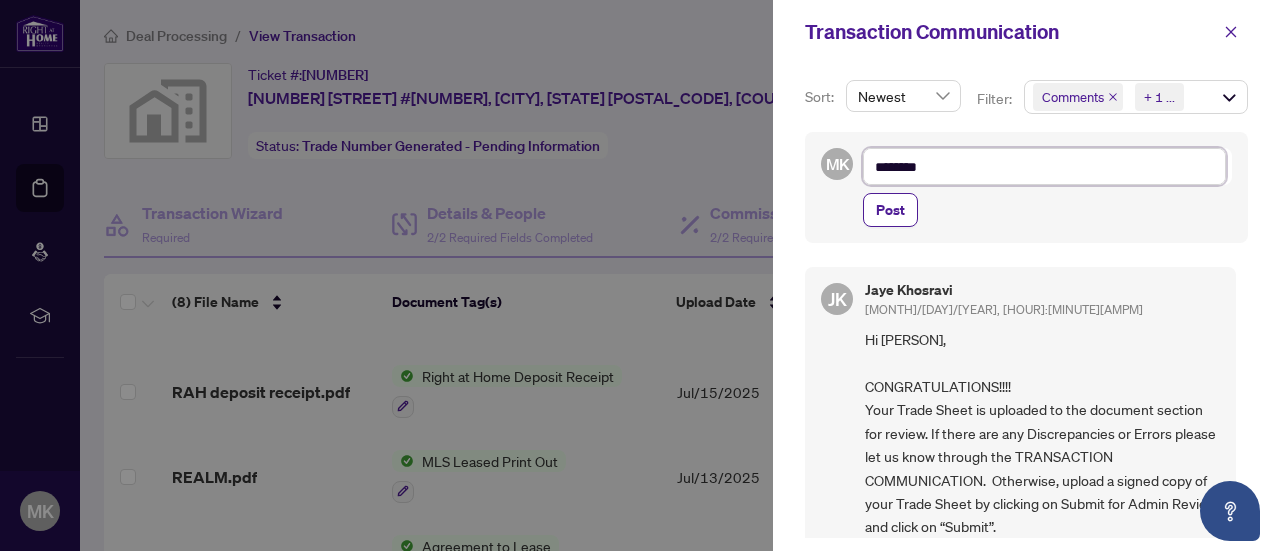 type on "*********" 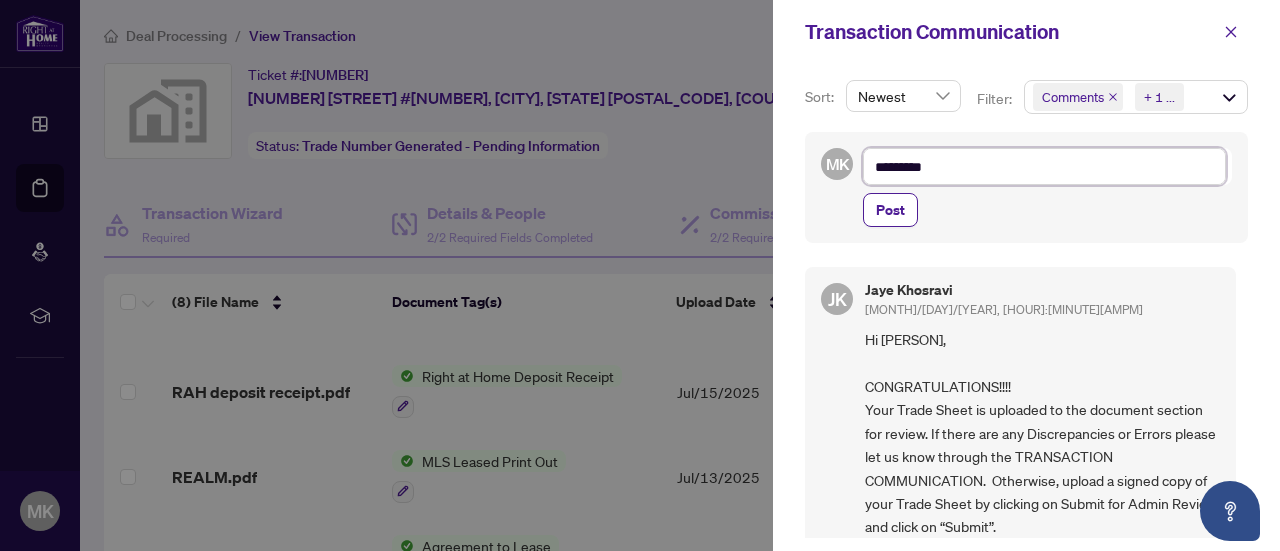type on "**********" 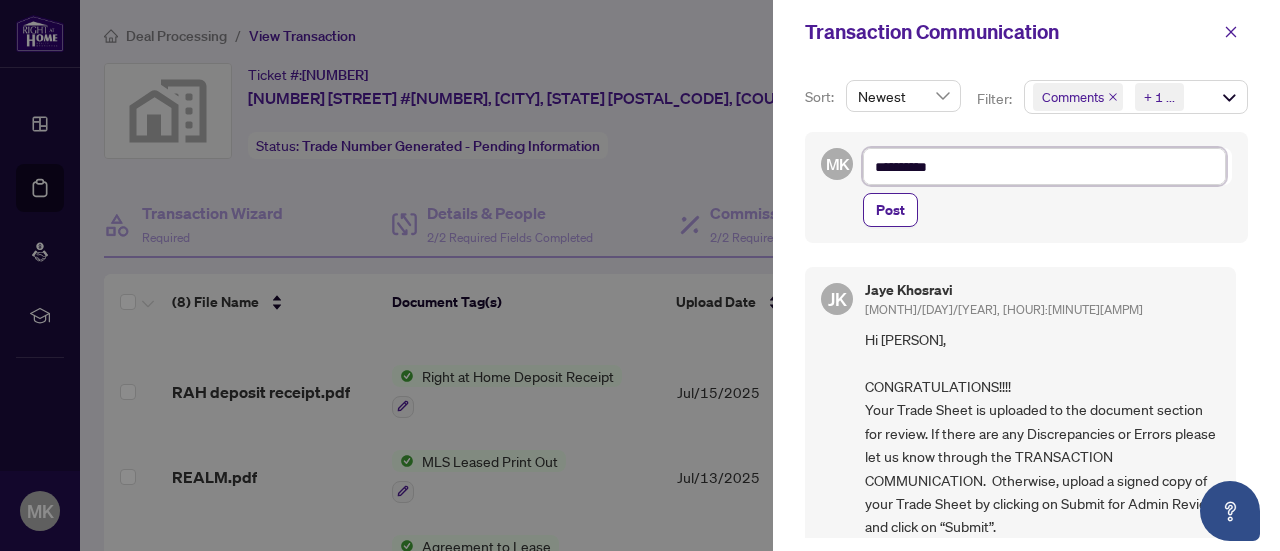 type on "**********" 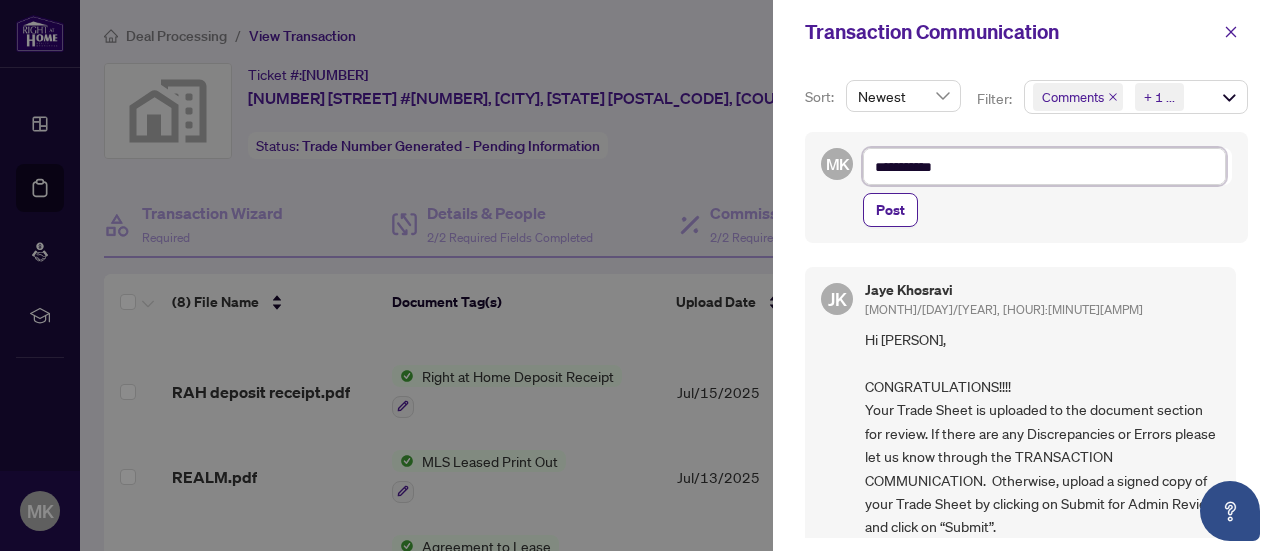 type on "**********" 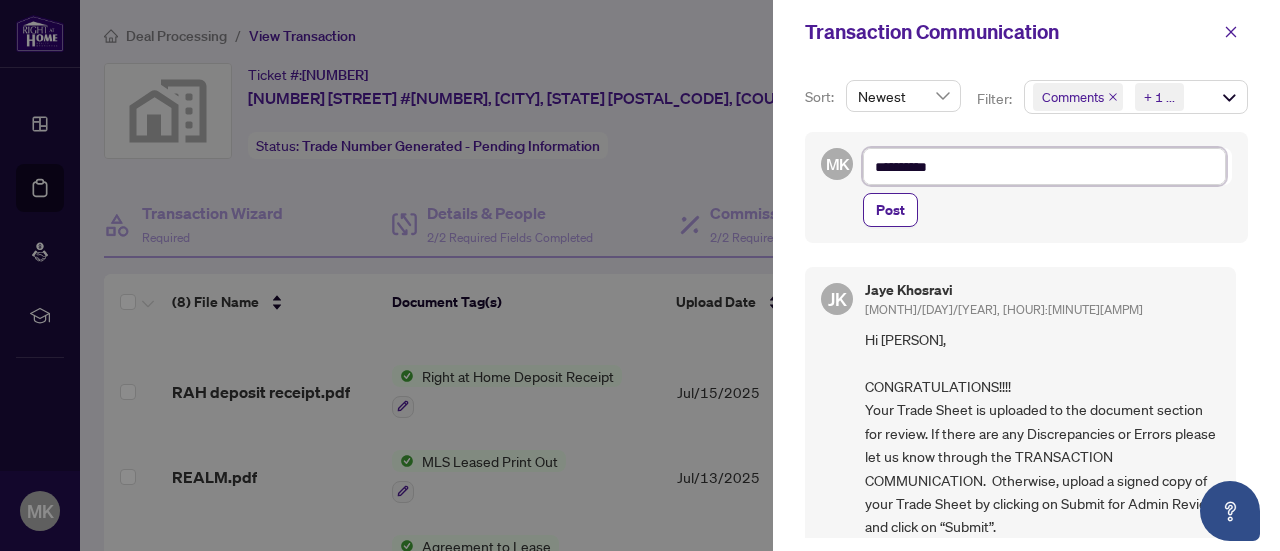type on "*********" 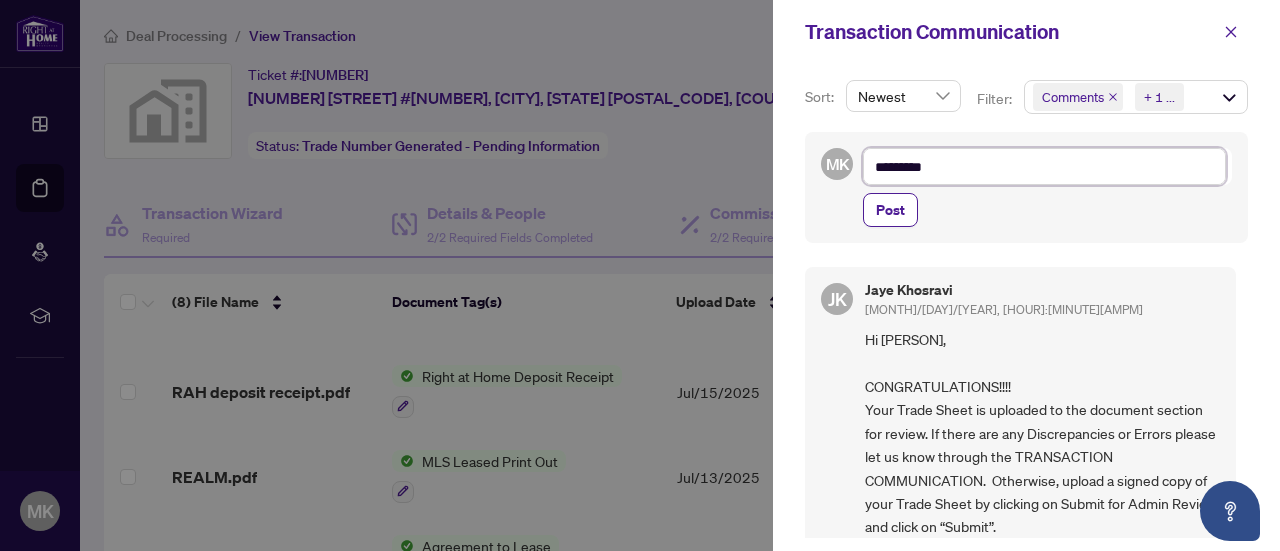 type on "********" 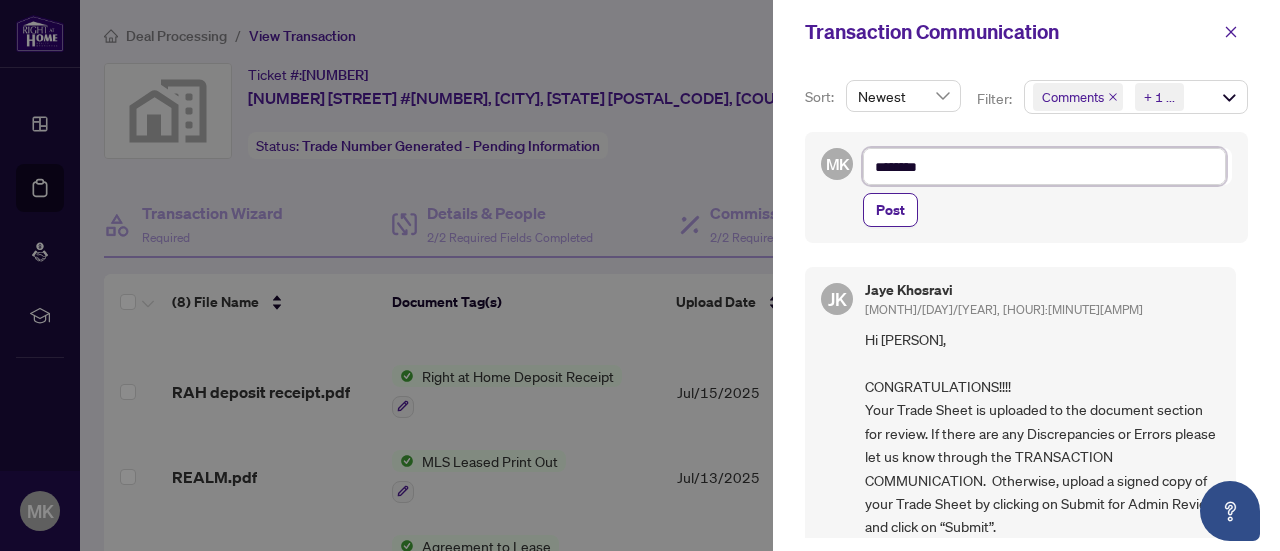 type on "******" 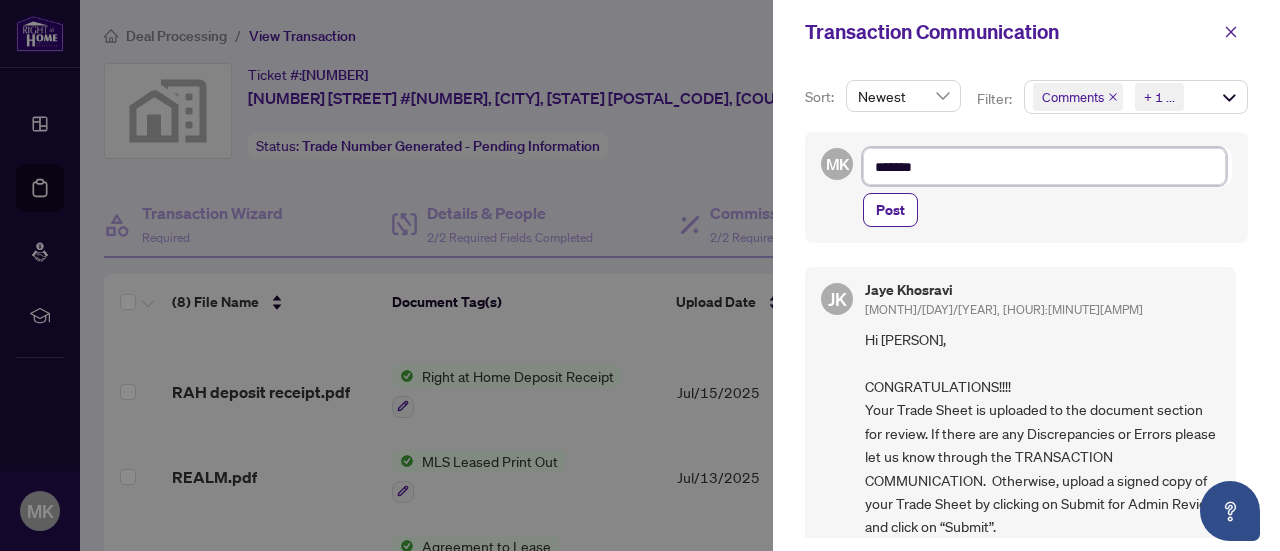 type on "********" 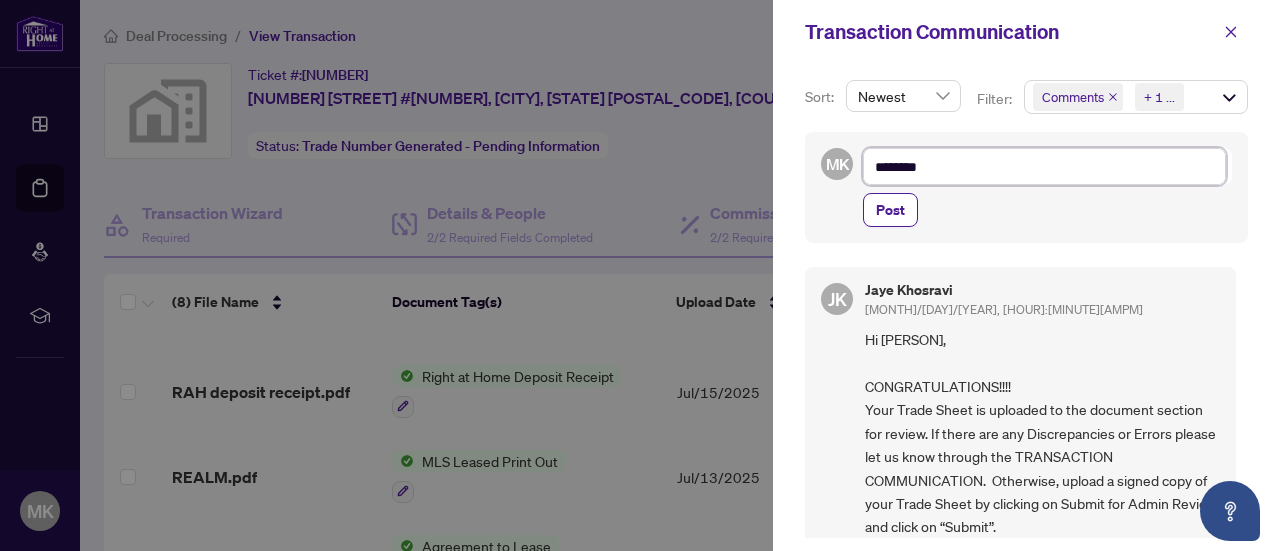 type on "*********" 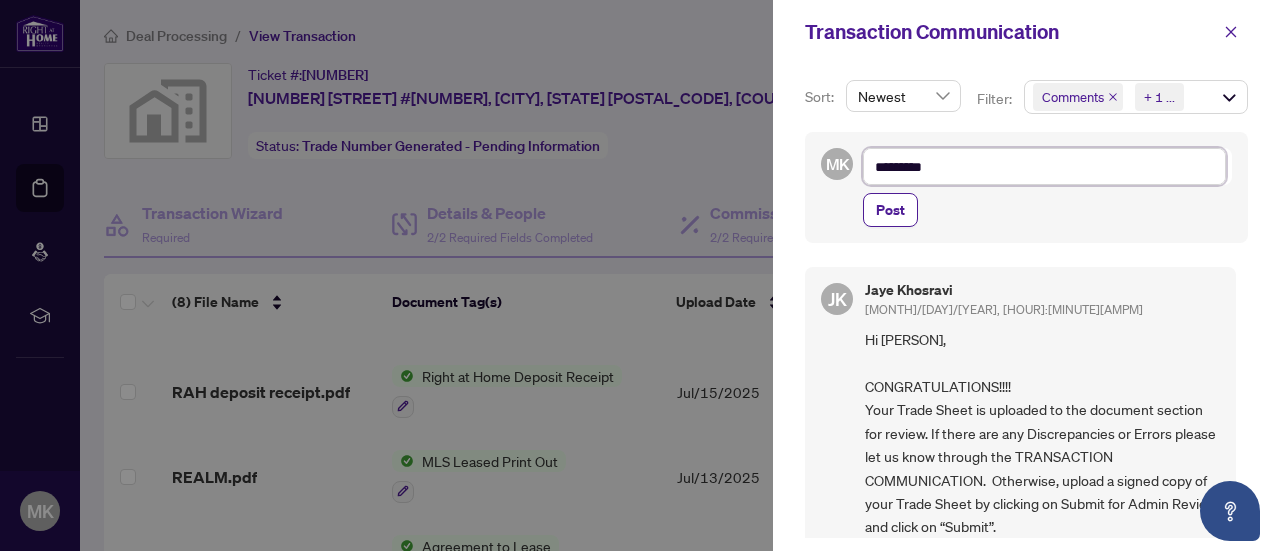 type on "**********" 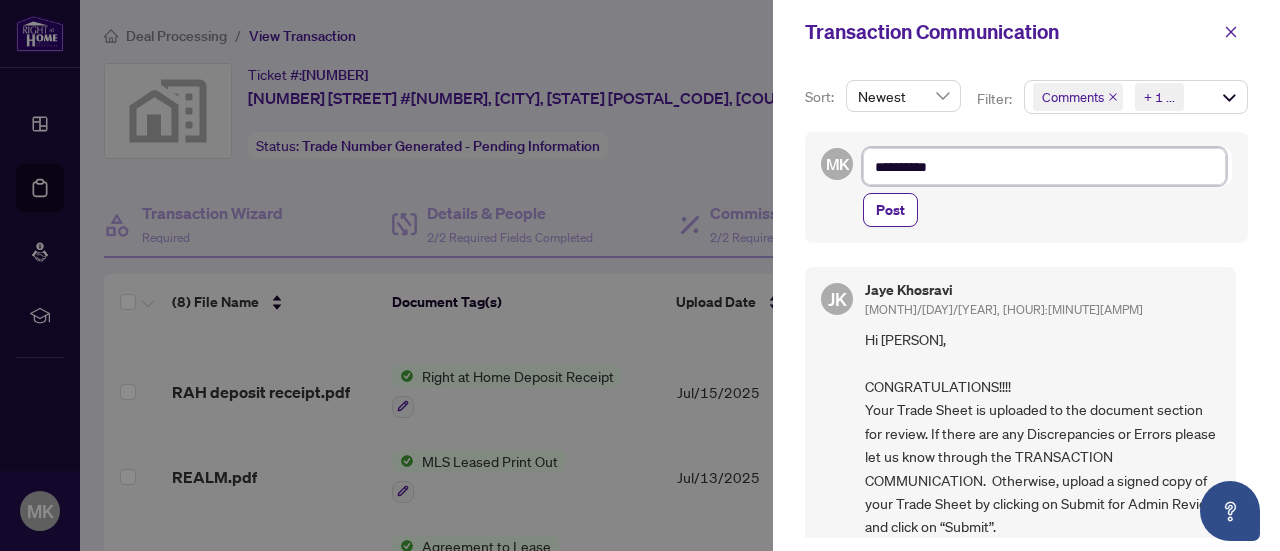 type on "**********" 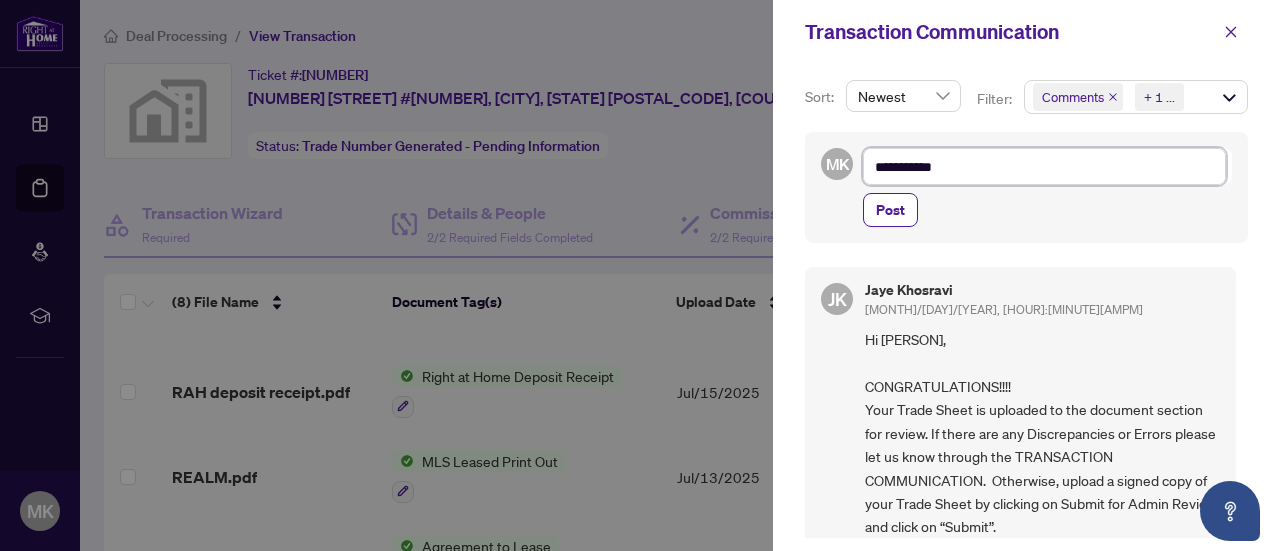 type on "**********" 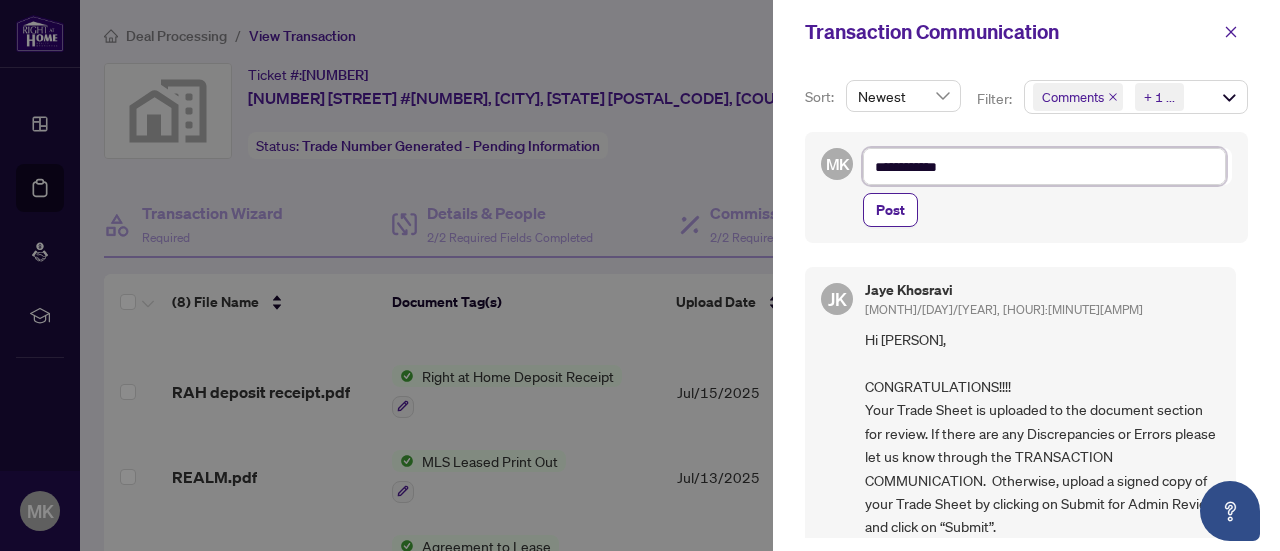 type on "**********" 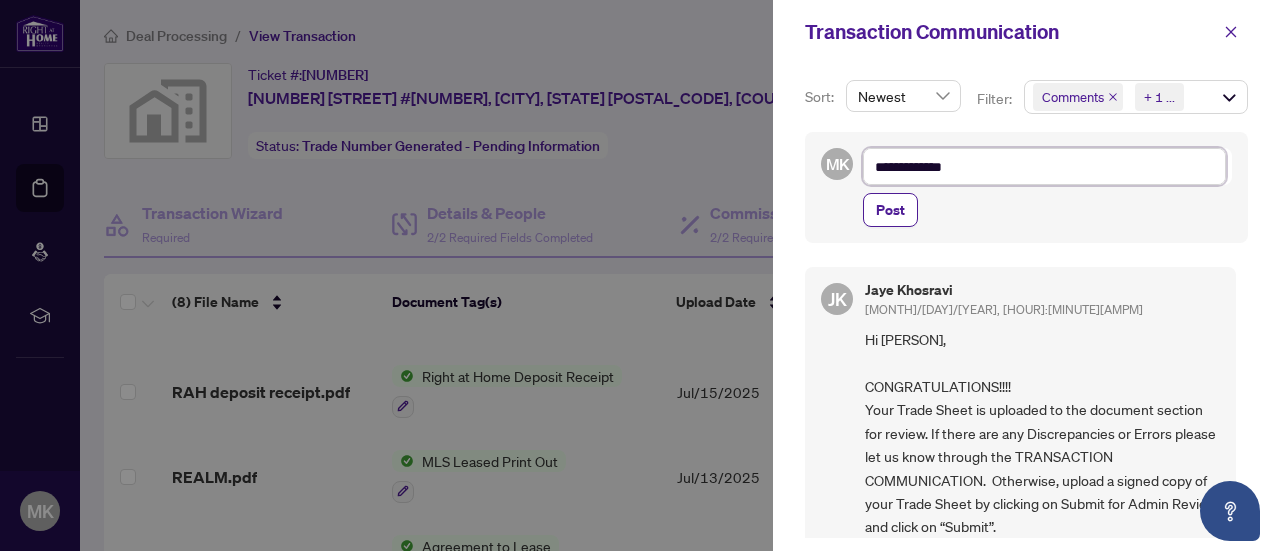 type on "**********" 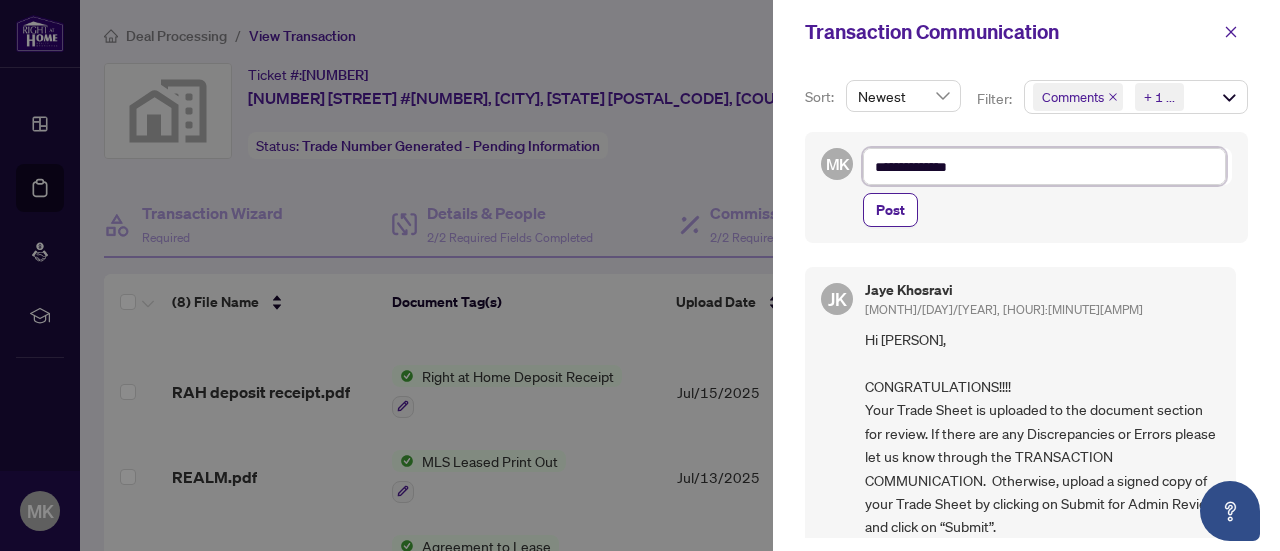 type on "**********" 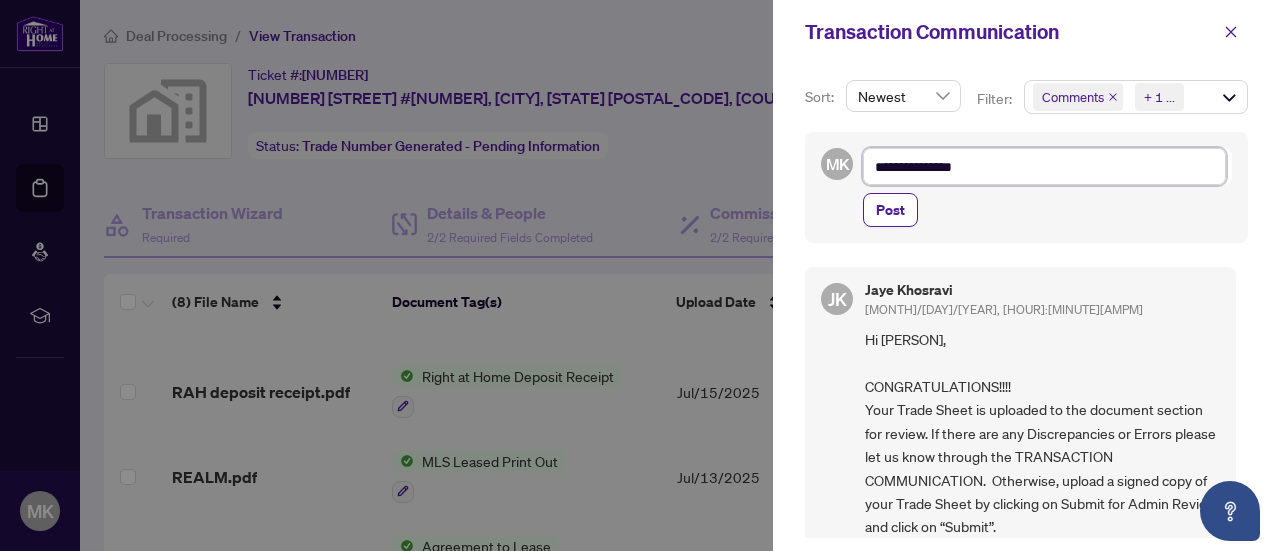type on "**********" 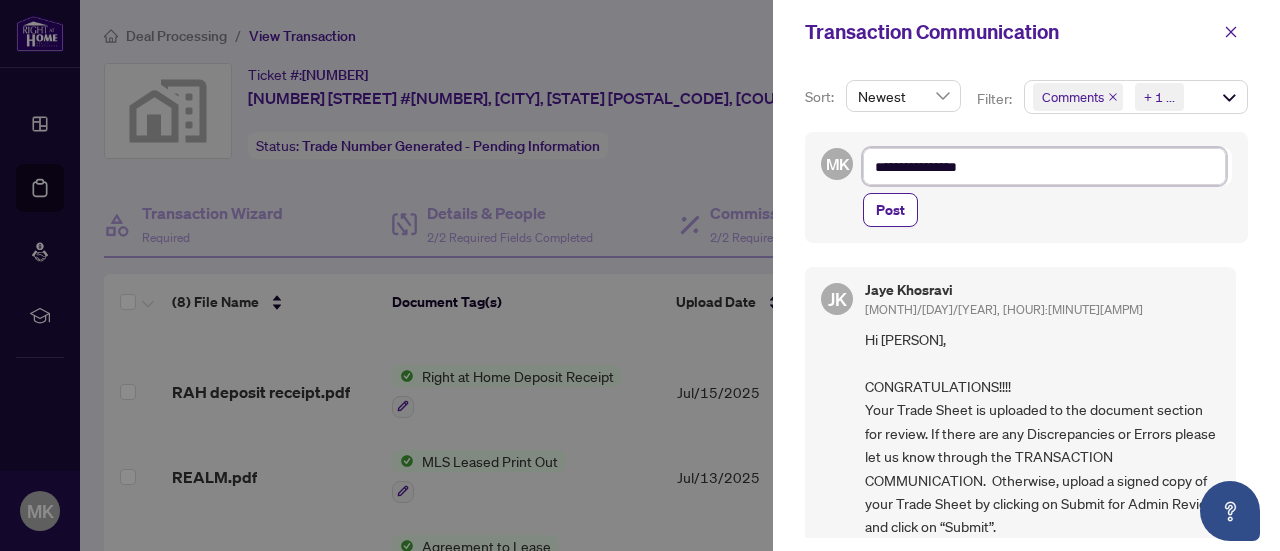 type on "**********" 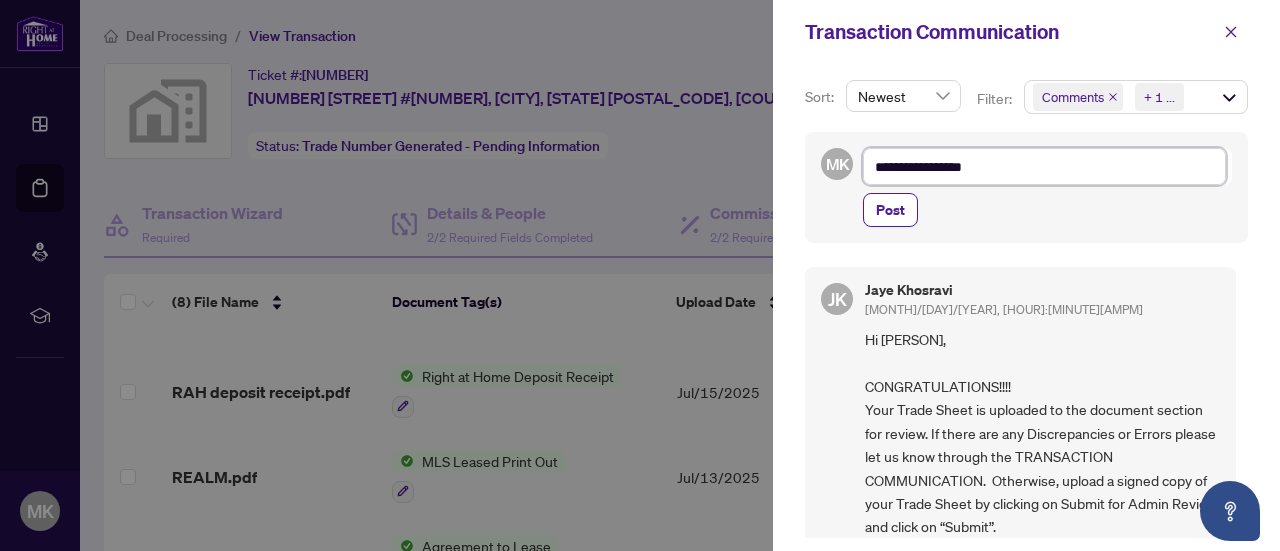 type on "**********" 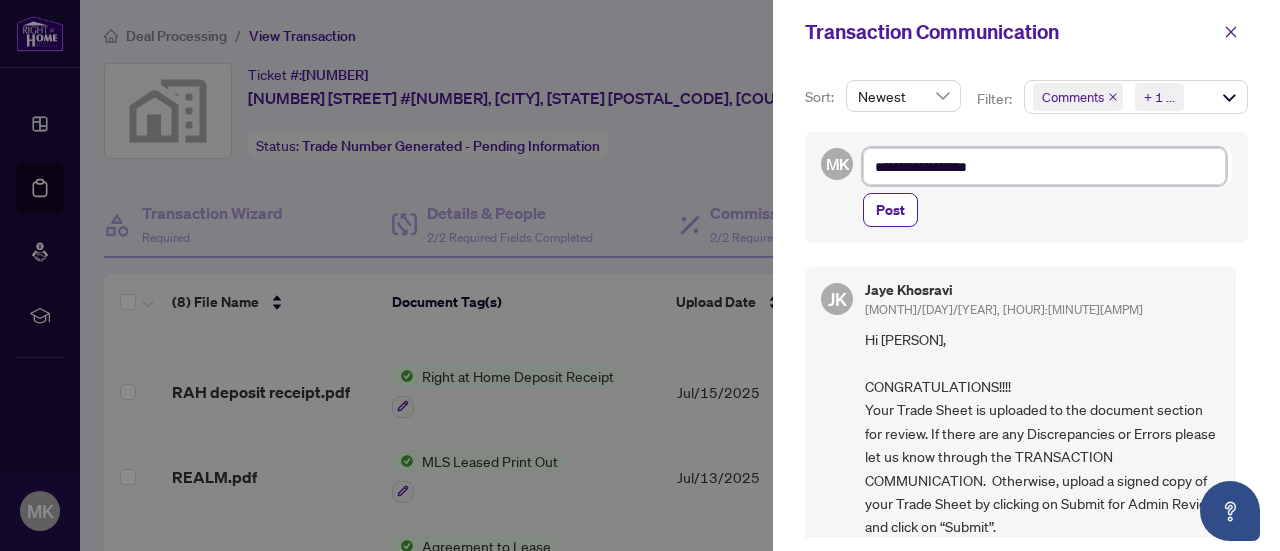 type on "**********" 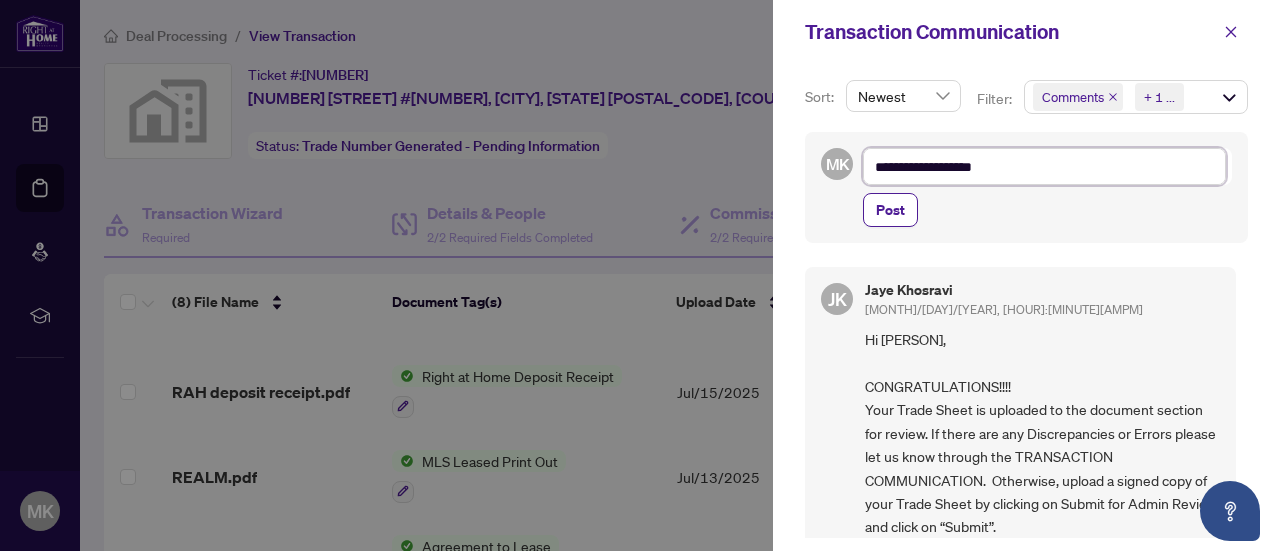 type on "**********" 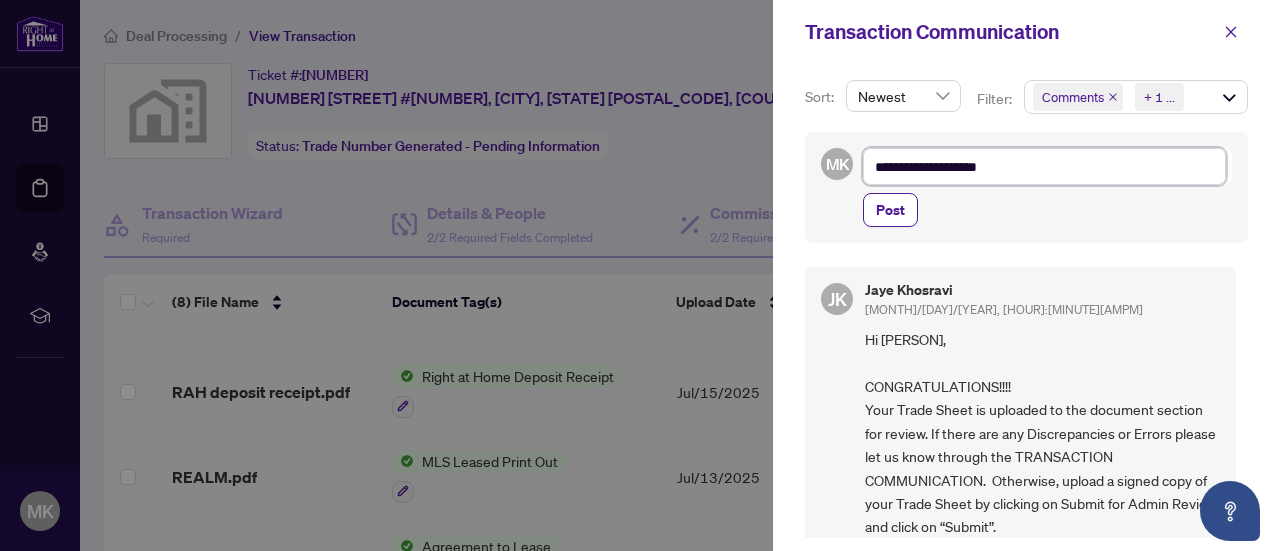 type on "**********" 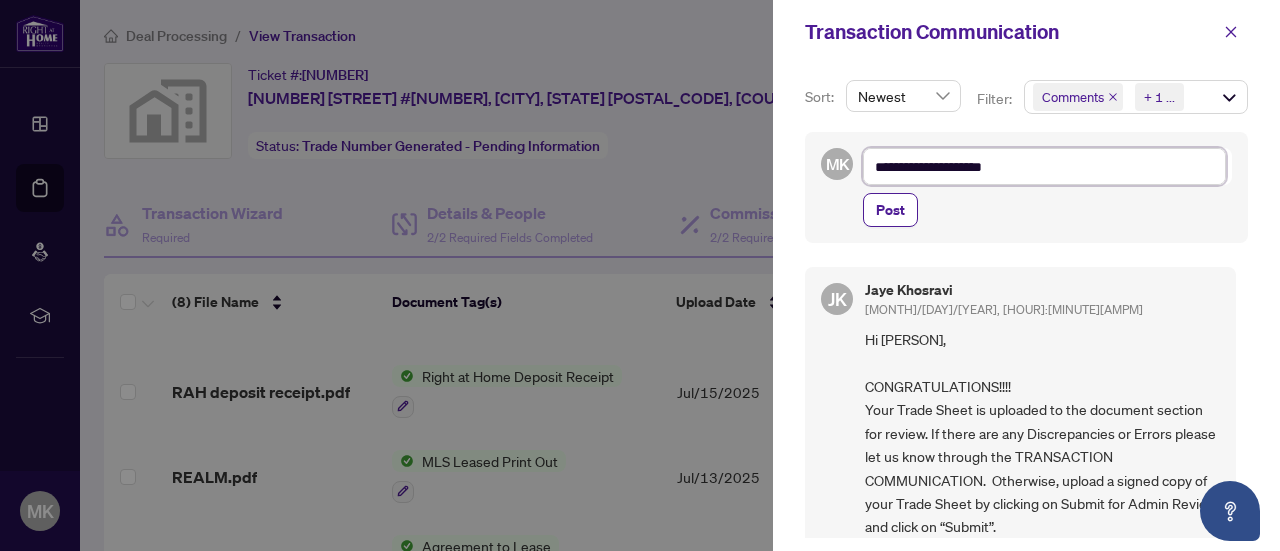 type on "**********" 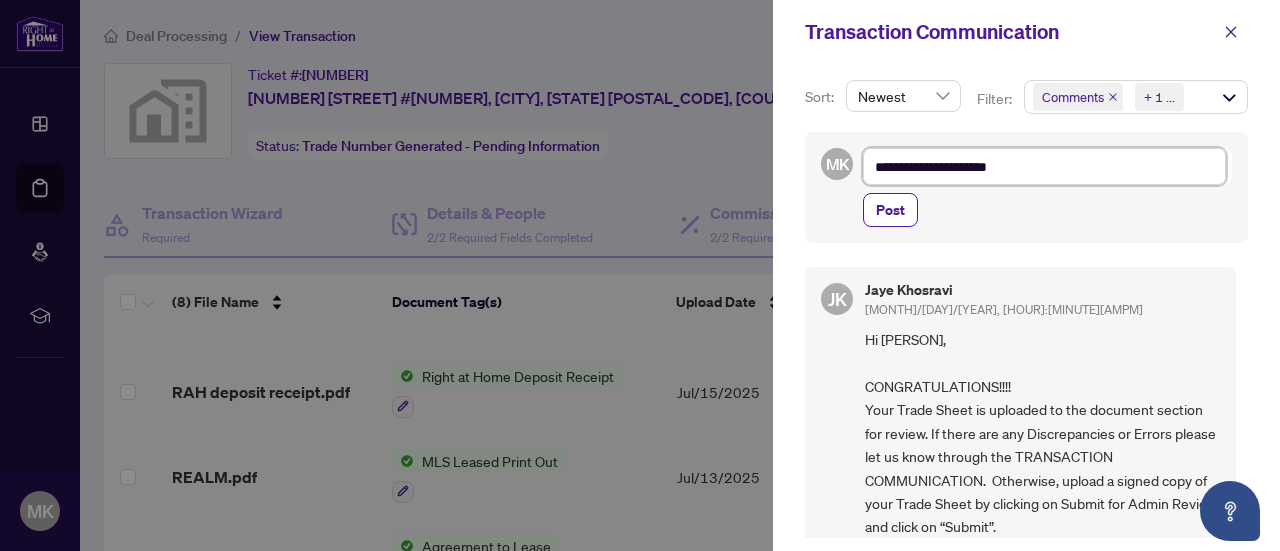 type on "**********" 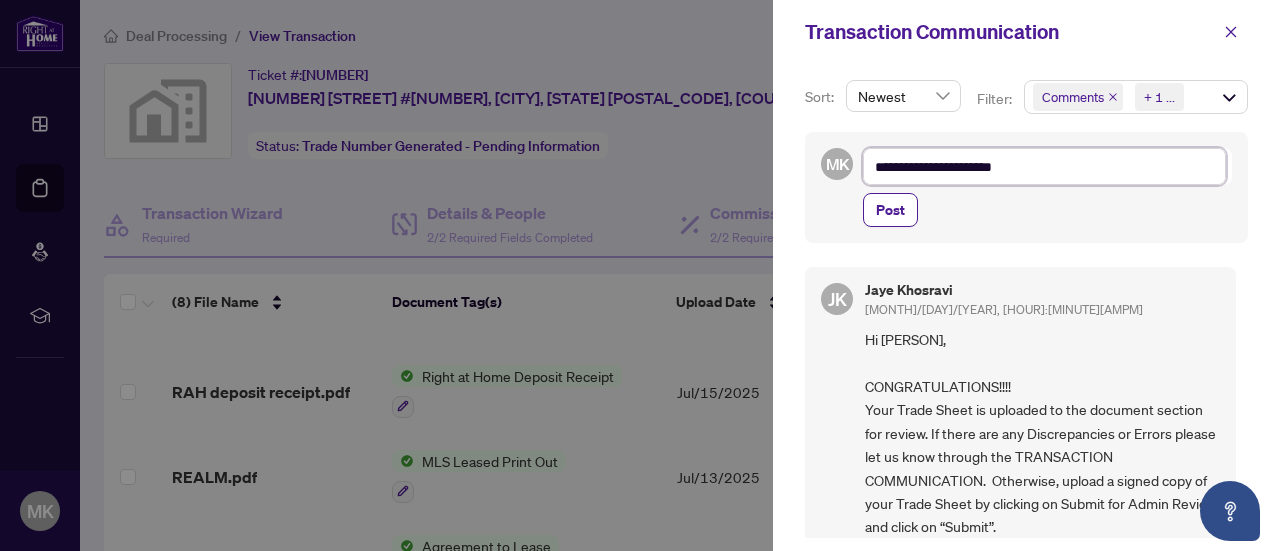 type on "**********" 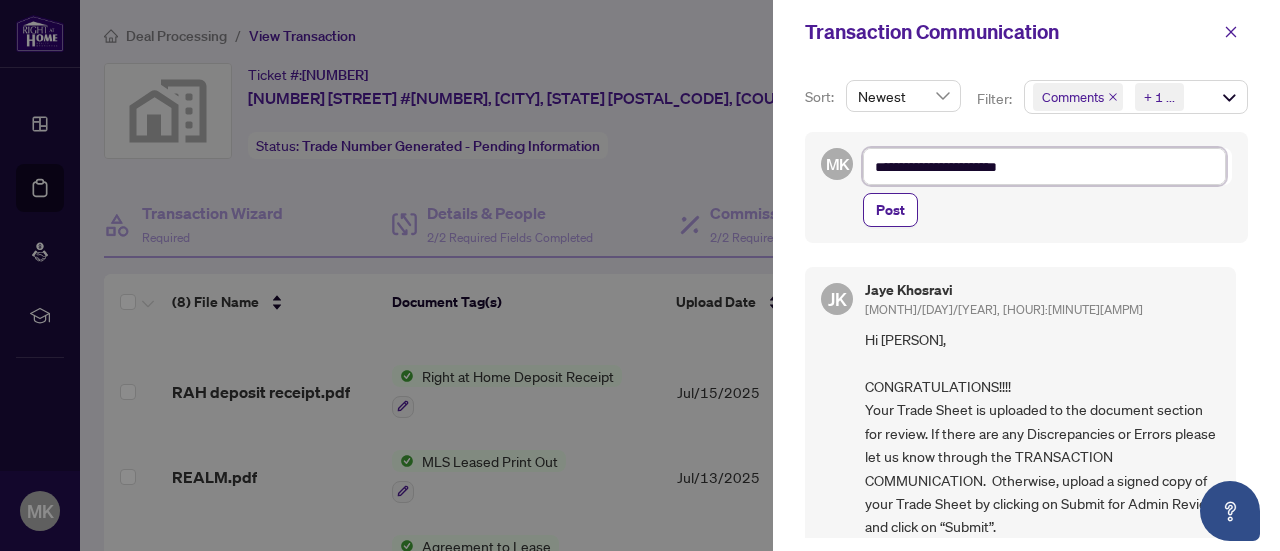 type on "**********" 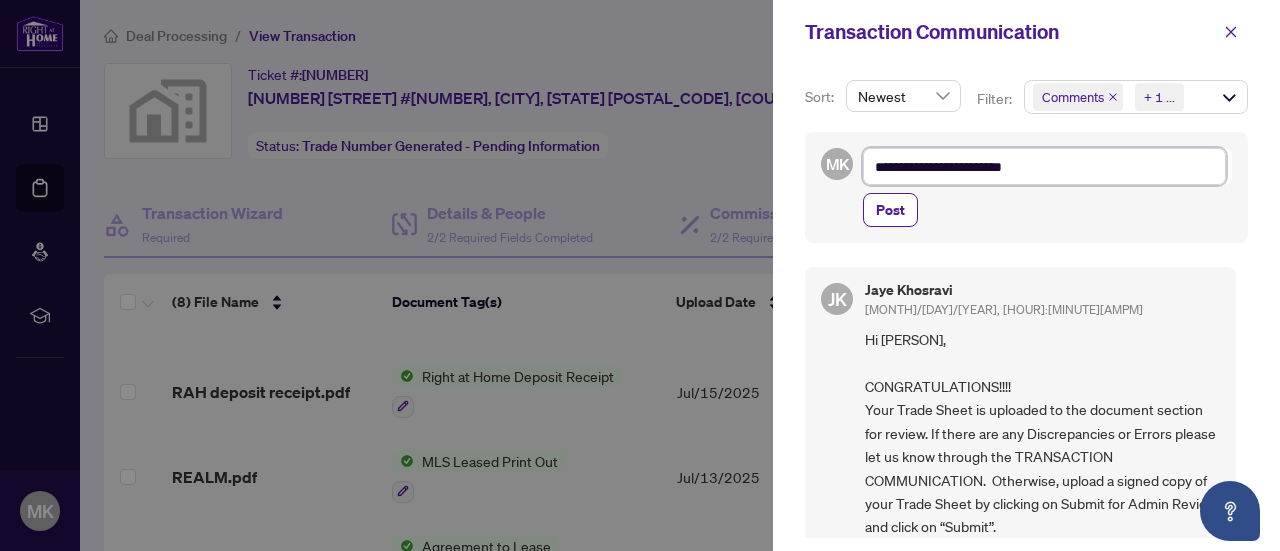 type on "**********" 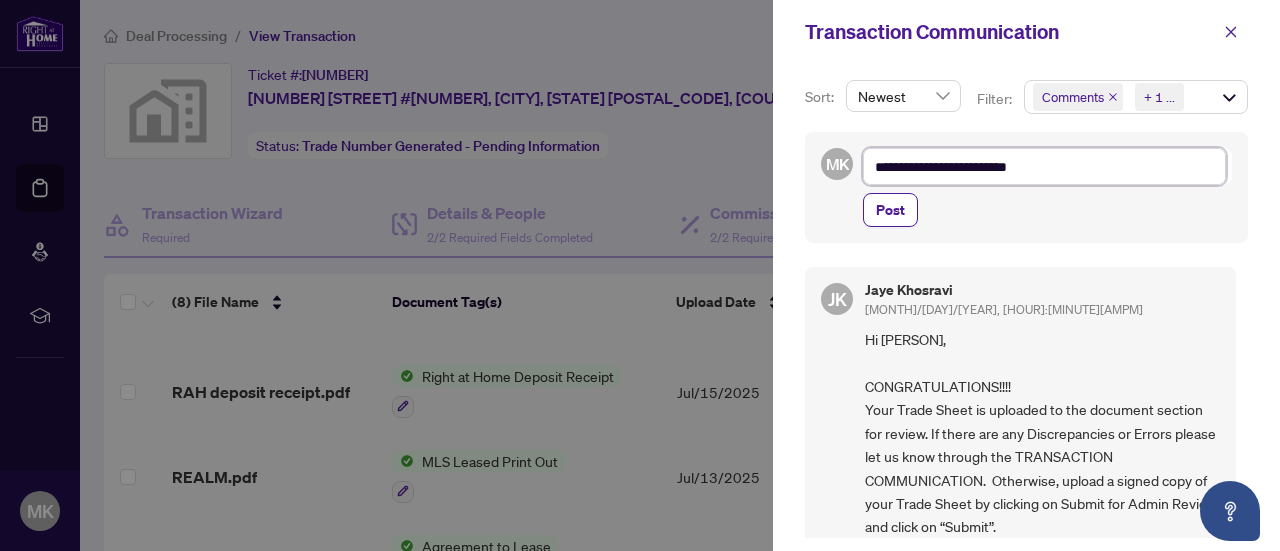 type on "**********" 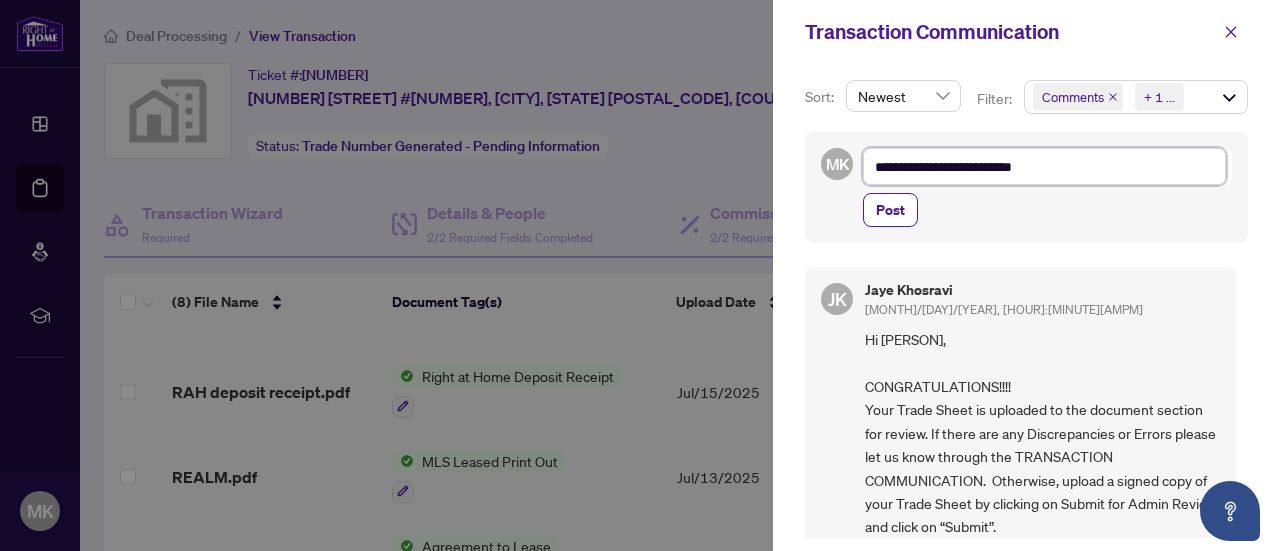 type on "**********" 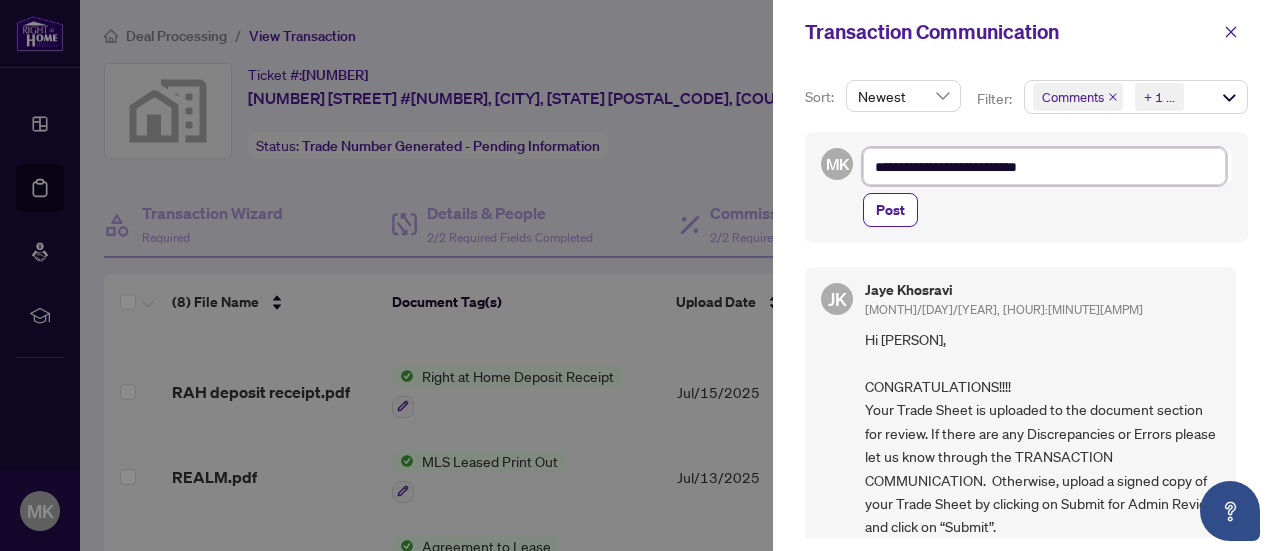 type on "**********" 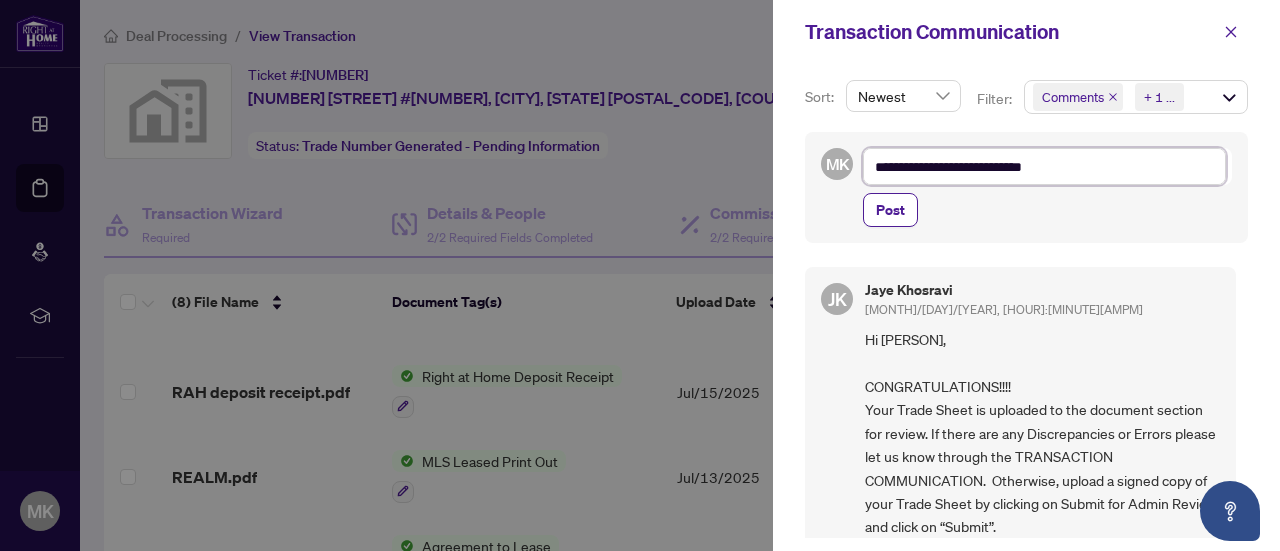 type on "**********" 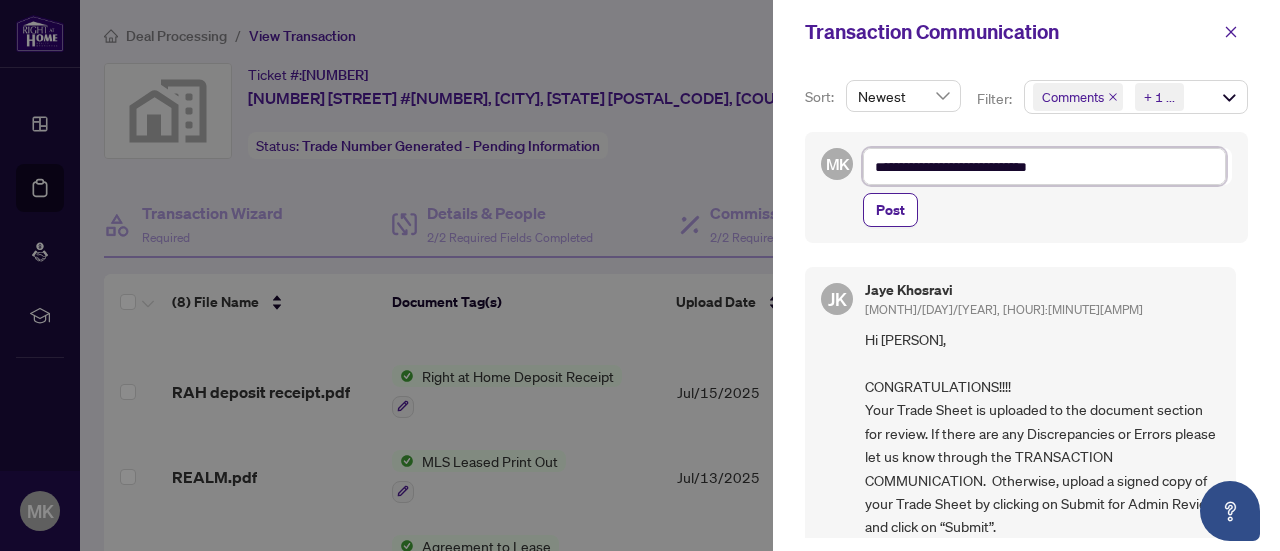 type on "**********" 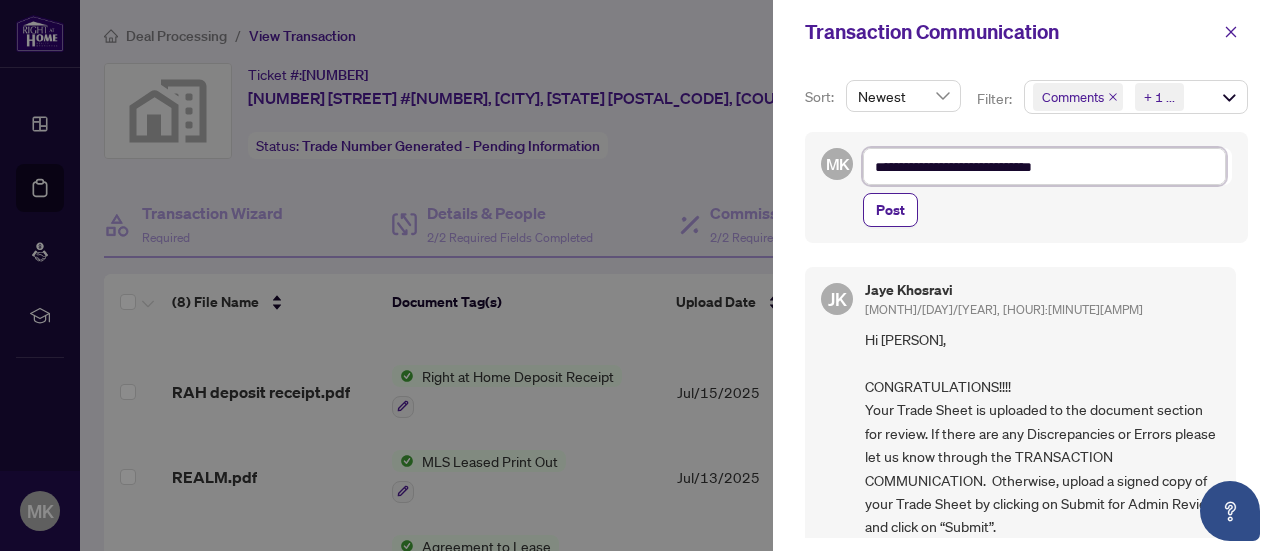 type on "**********" 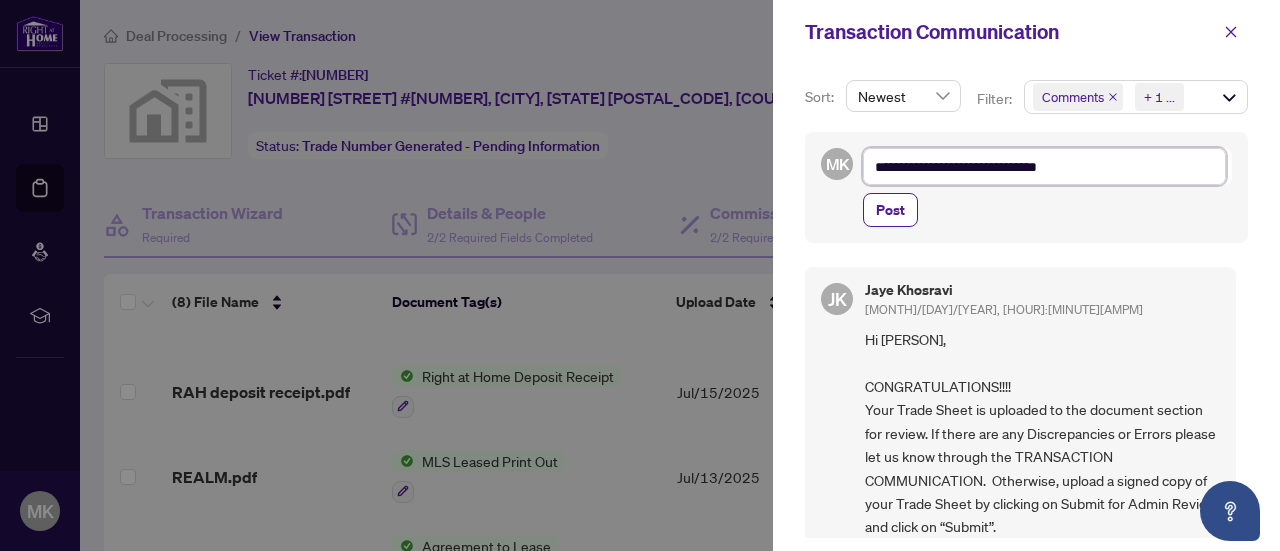type on "**********" 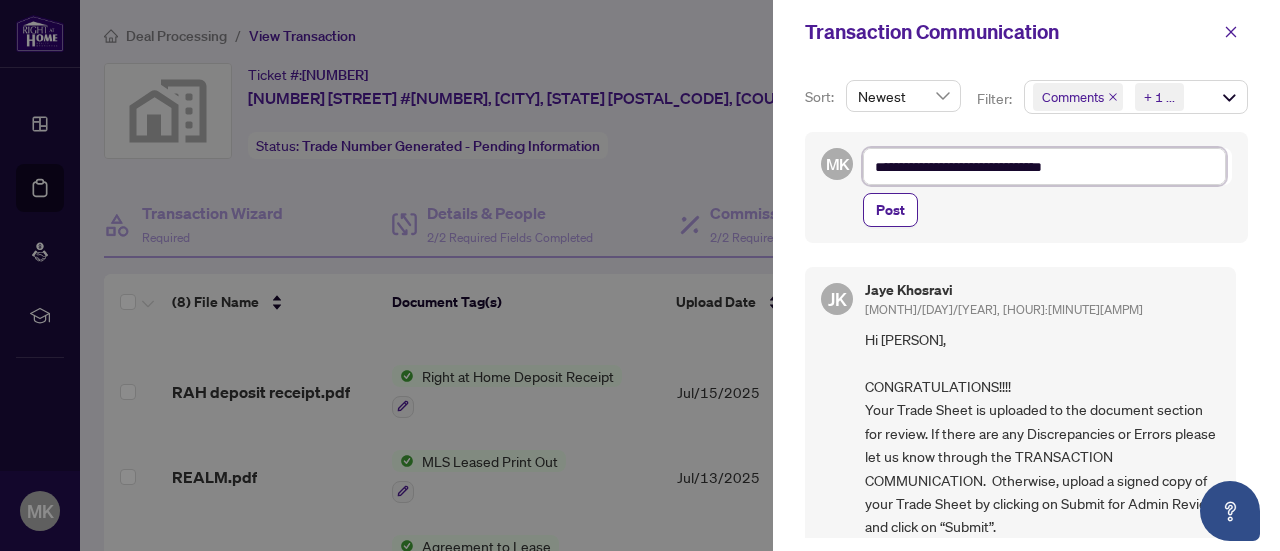 type on "**********" 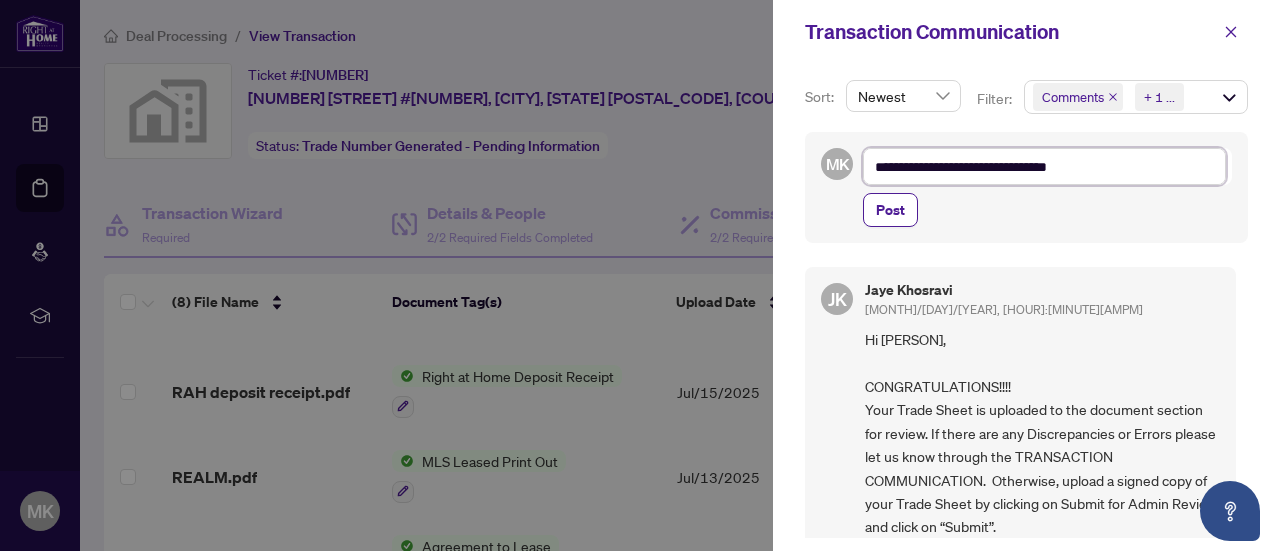 type on "**********" 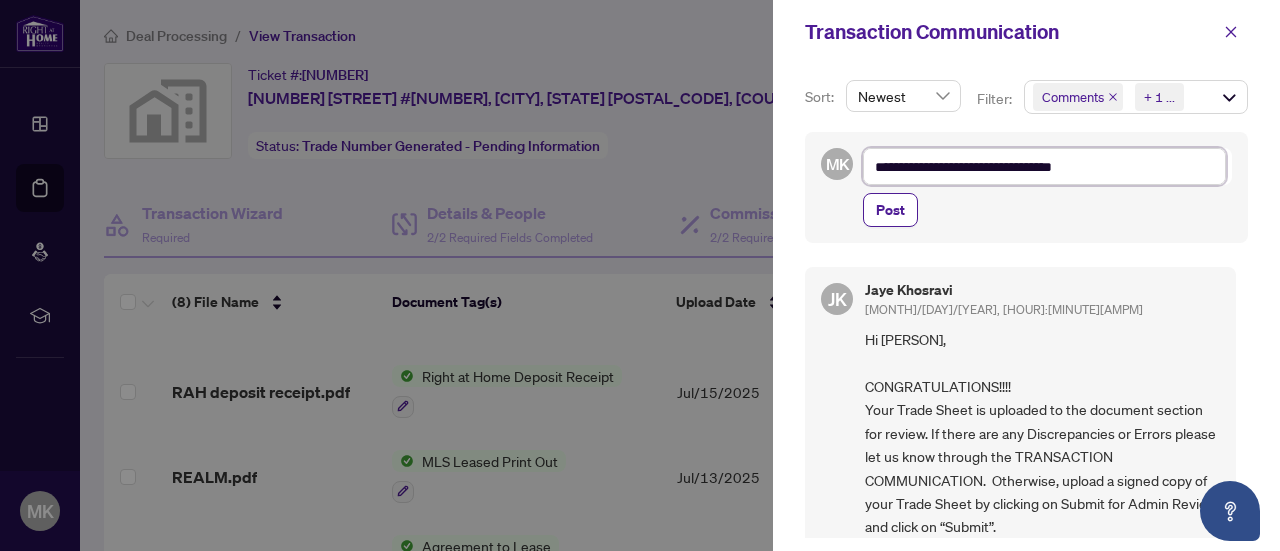 type on "**********" 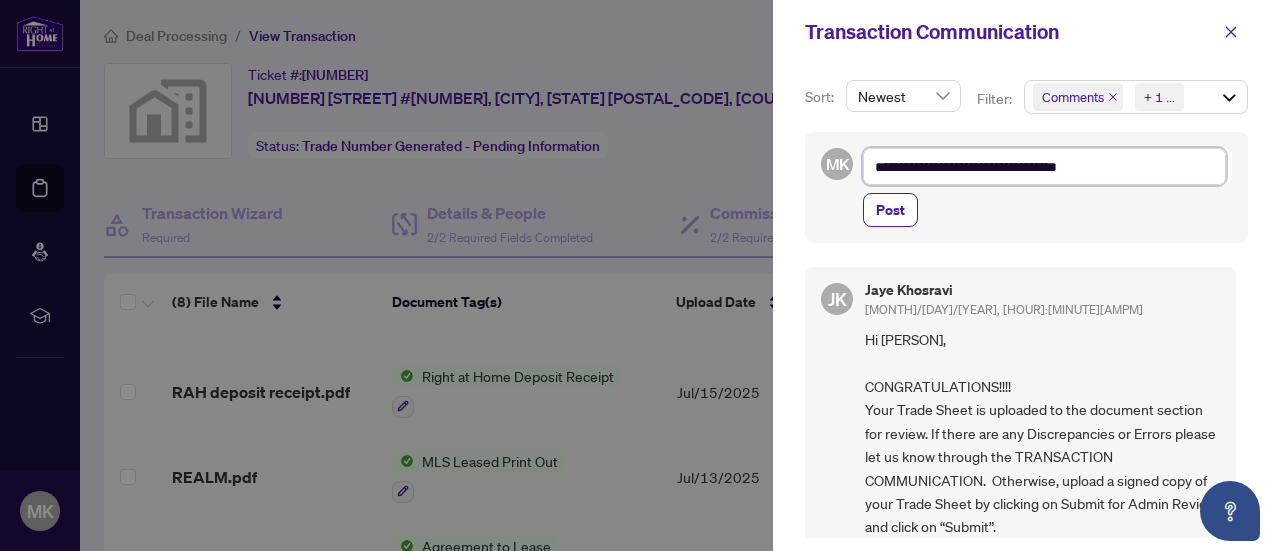 type on "**********" 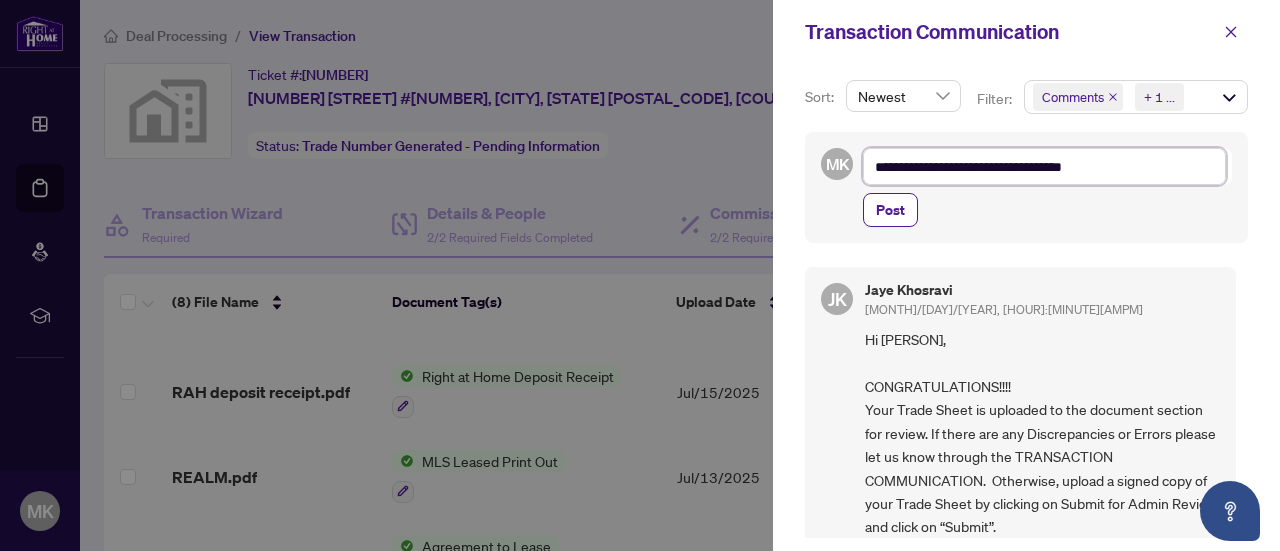 type on "**********" 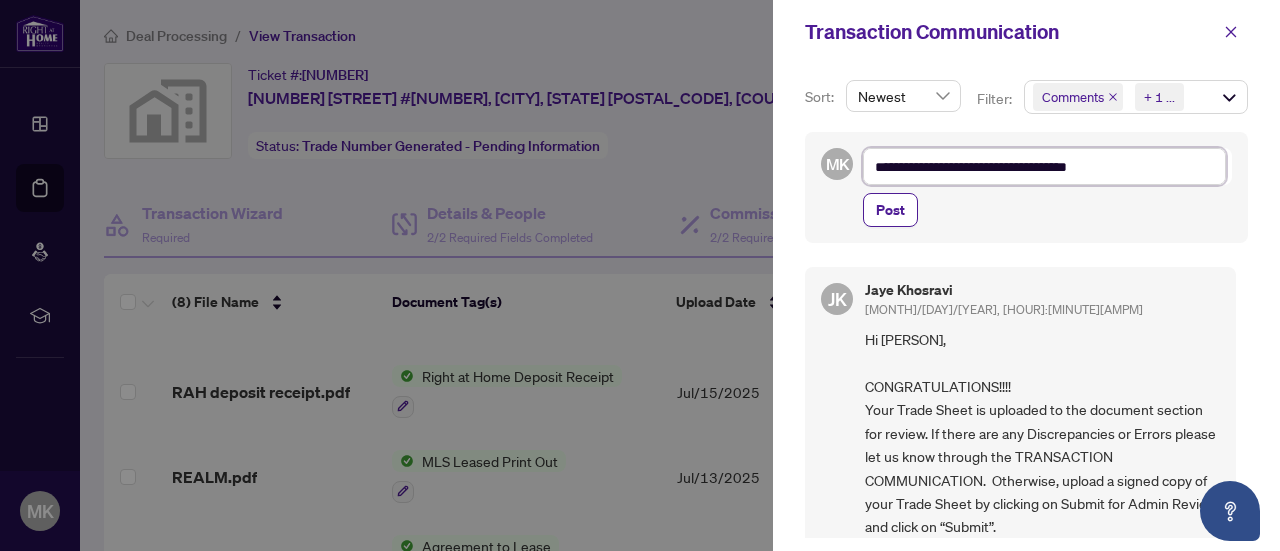 type on "**********" 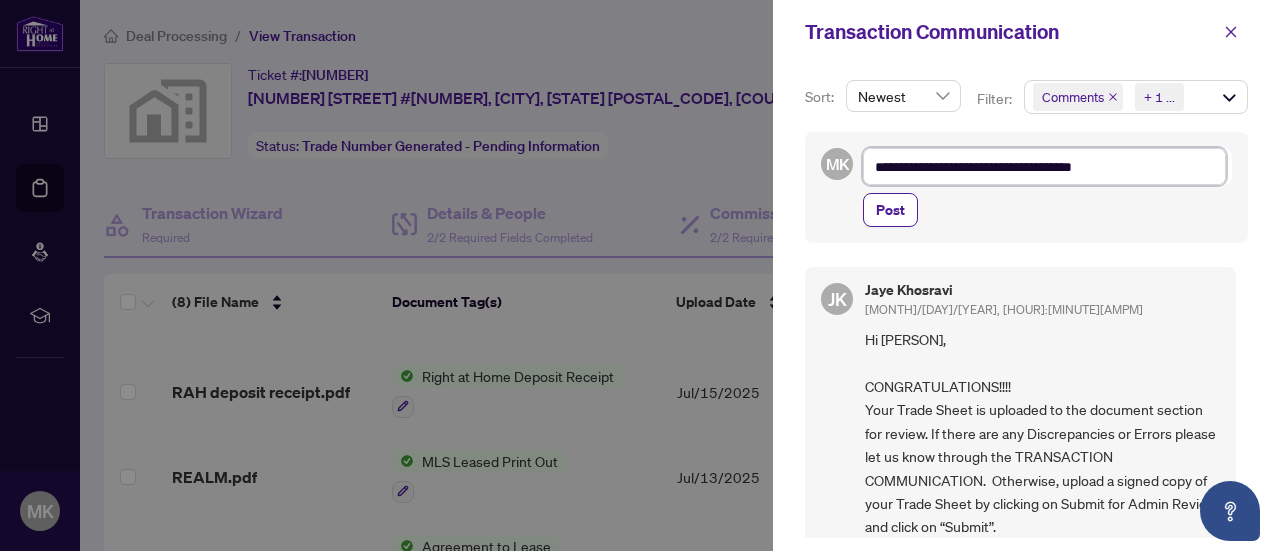 type on "**********" 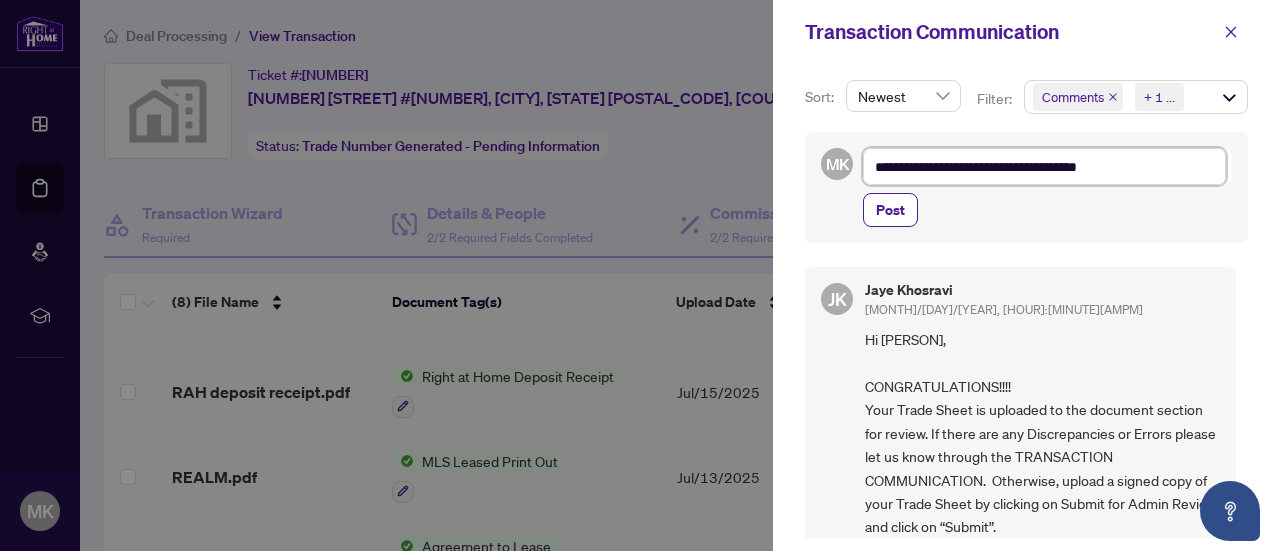 type on "**********" 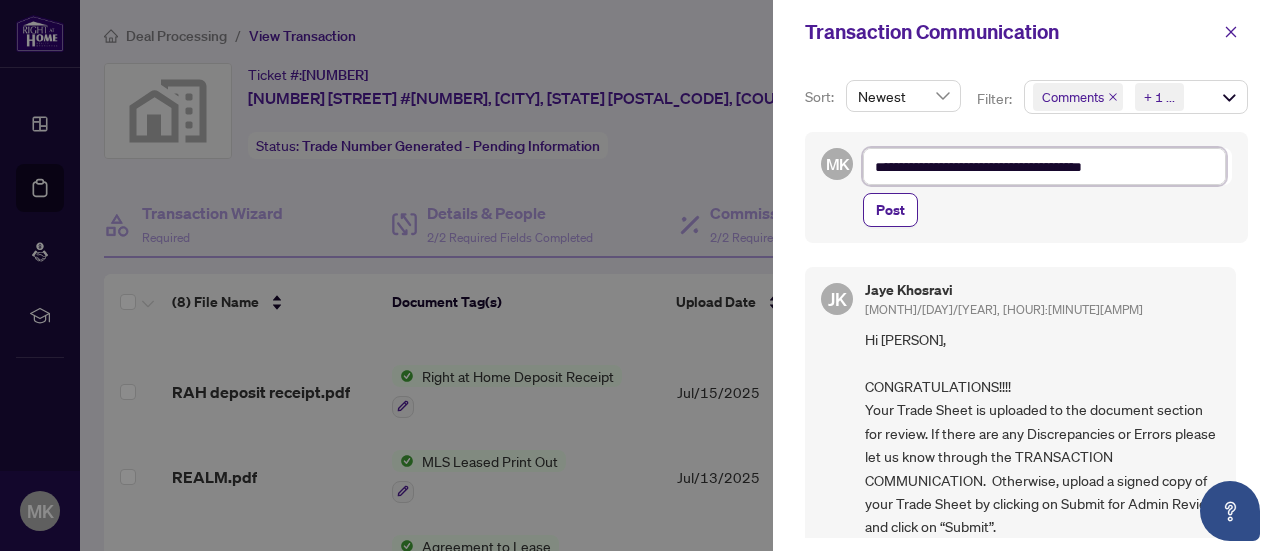 type on "**********" 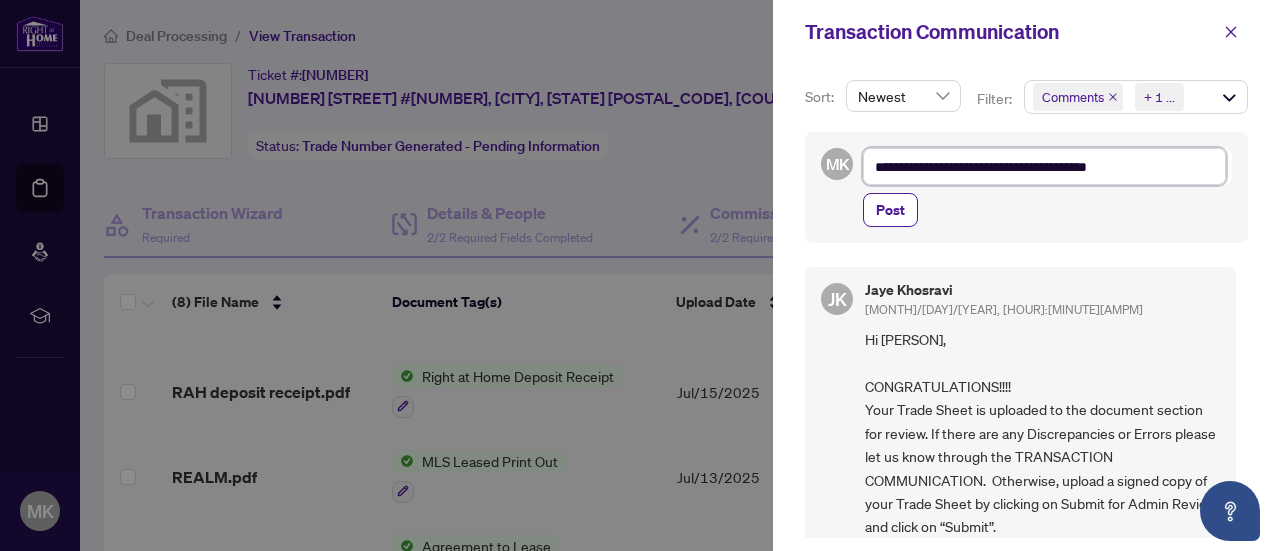 type on "**********" 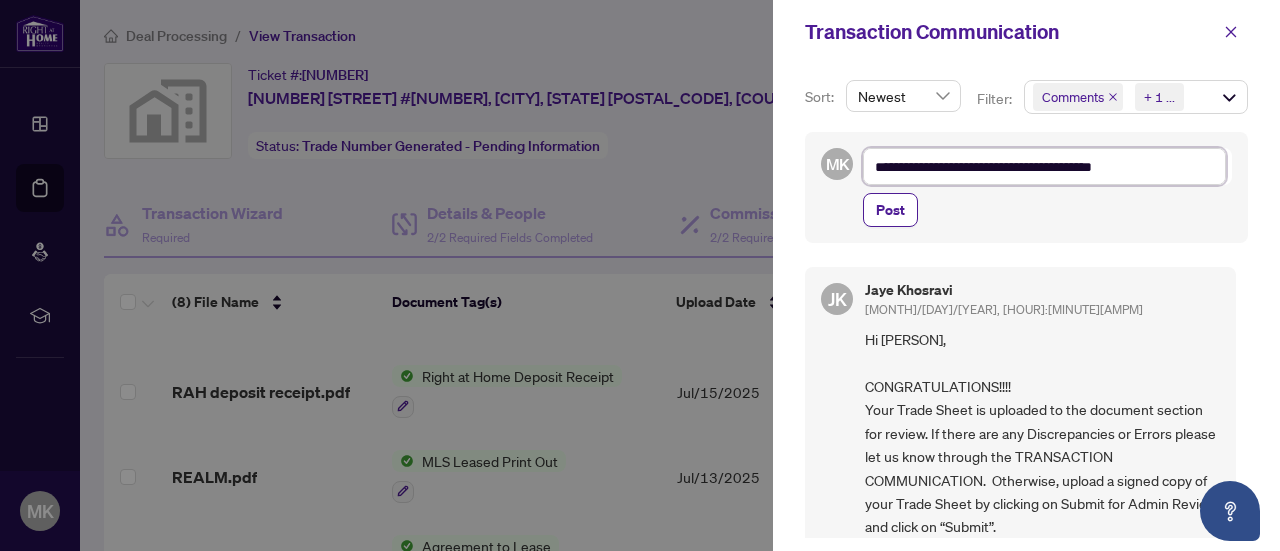 type on "**********" 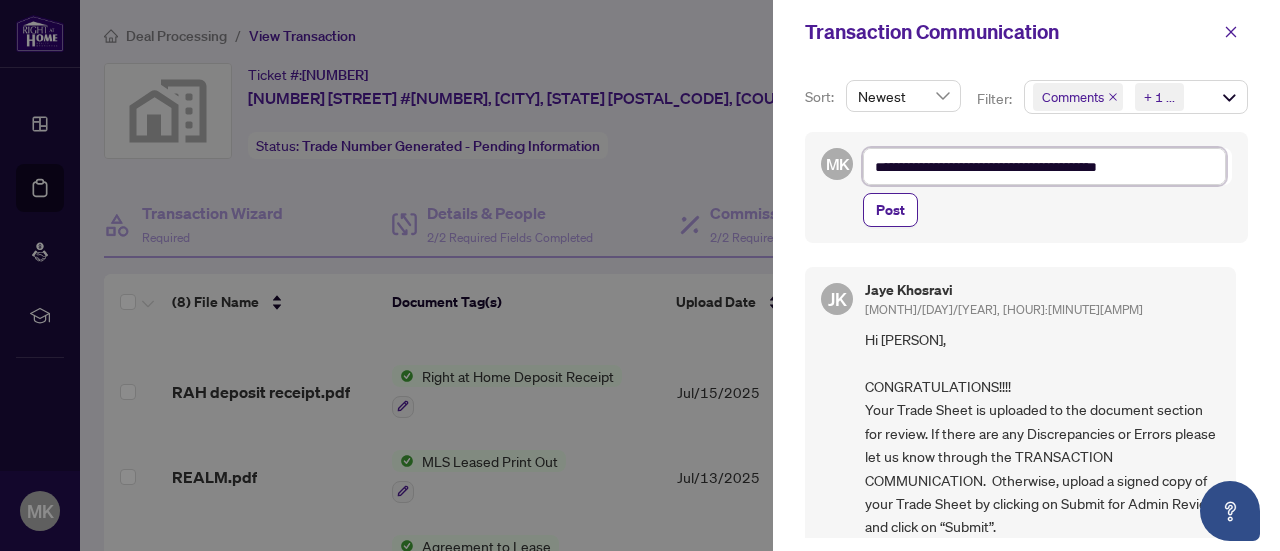 type on "**********" 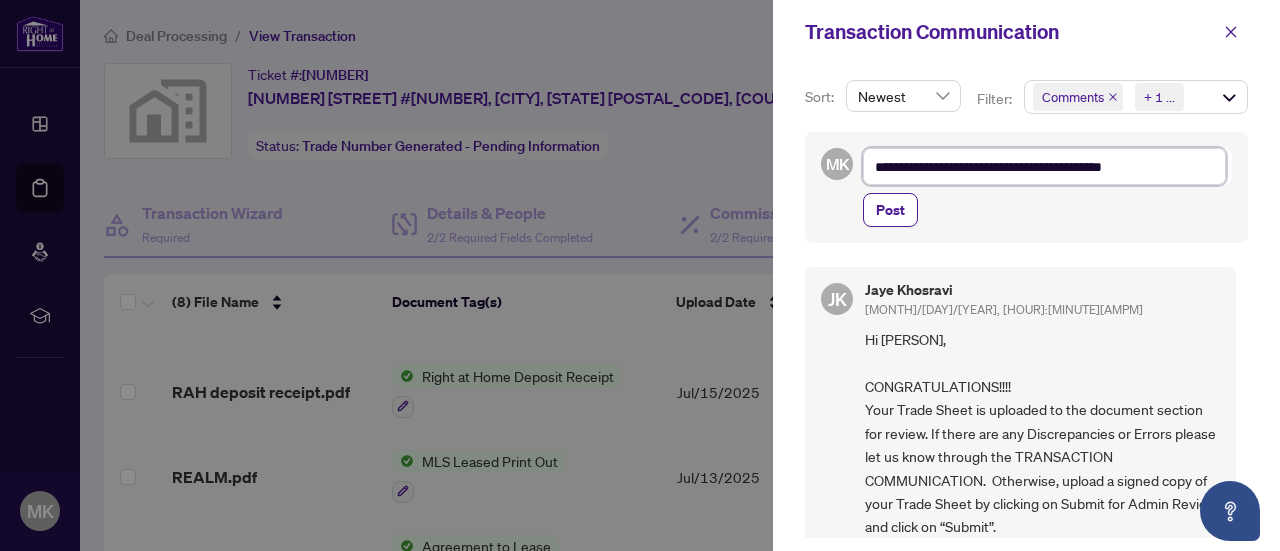 type on "**********" 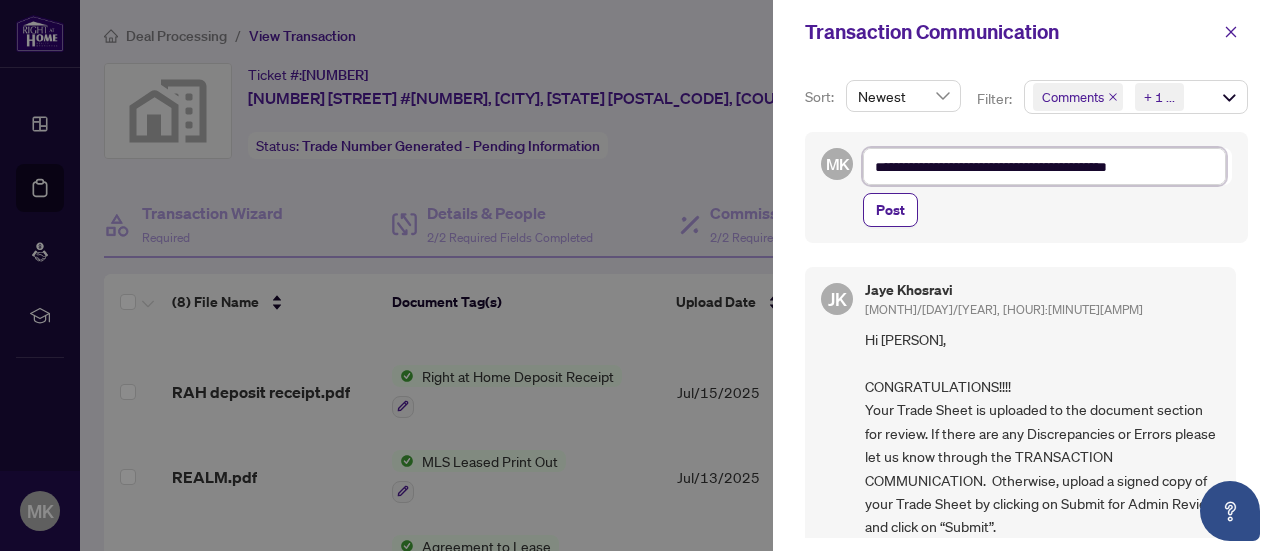 type on "**********" 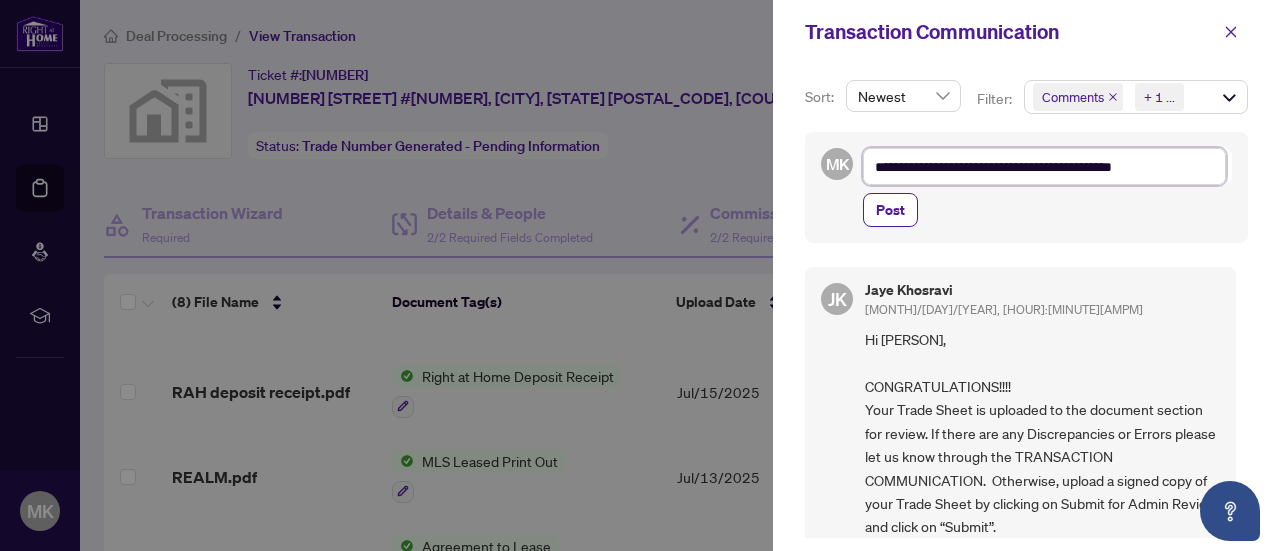 type on "**********" 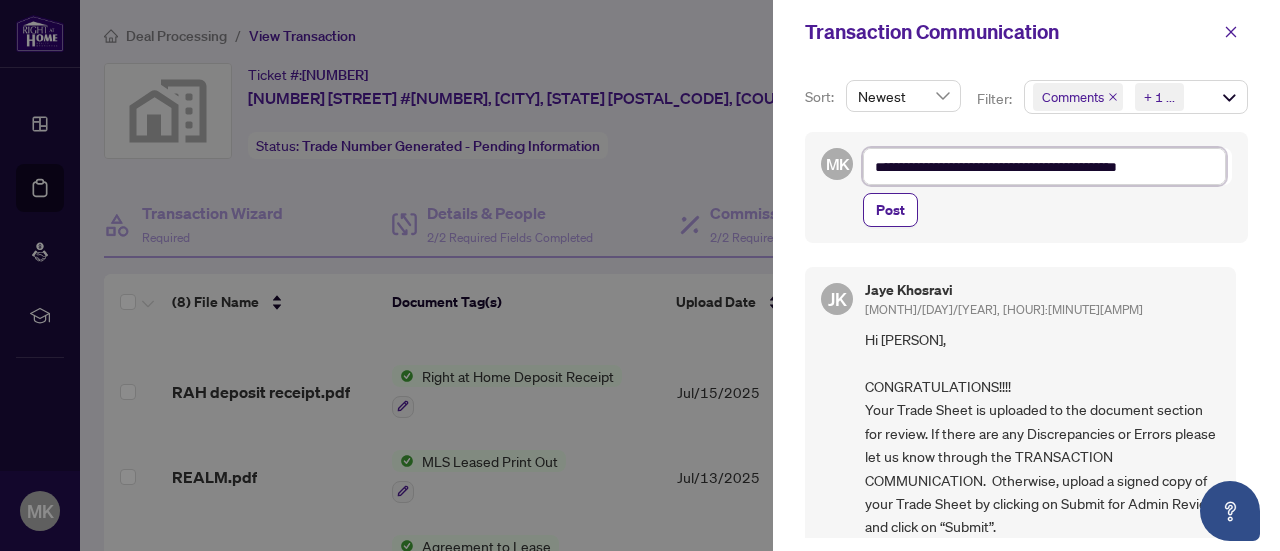type on "**********" 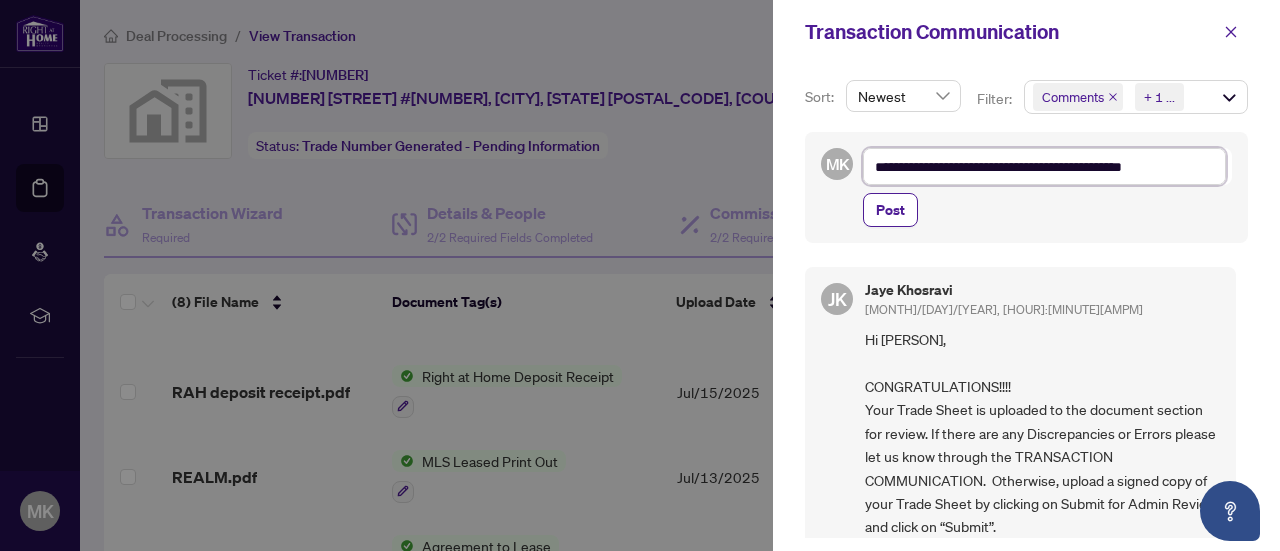 type on "**********" 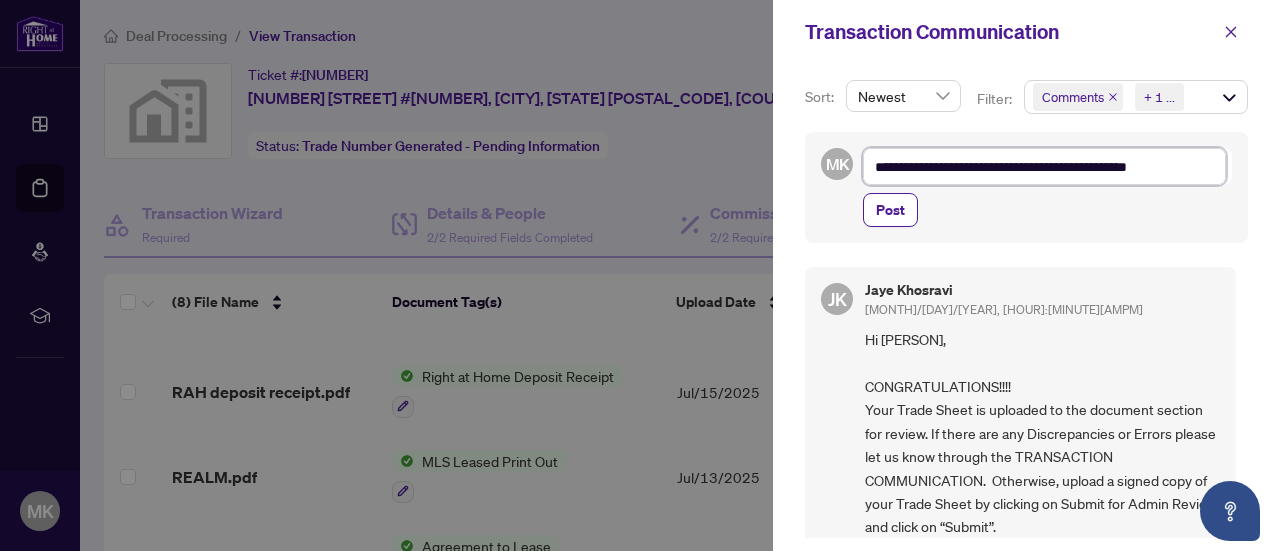 type on "**********" 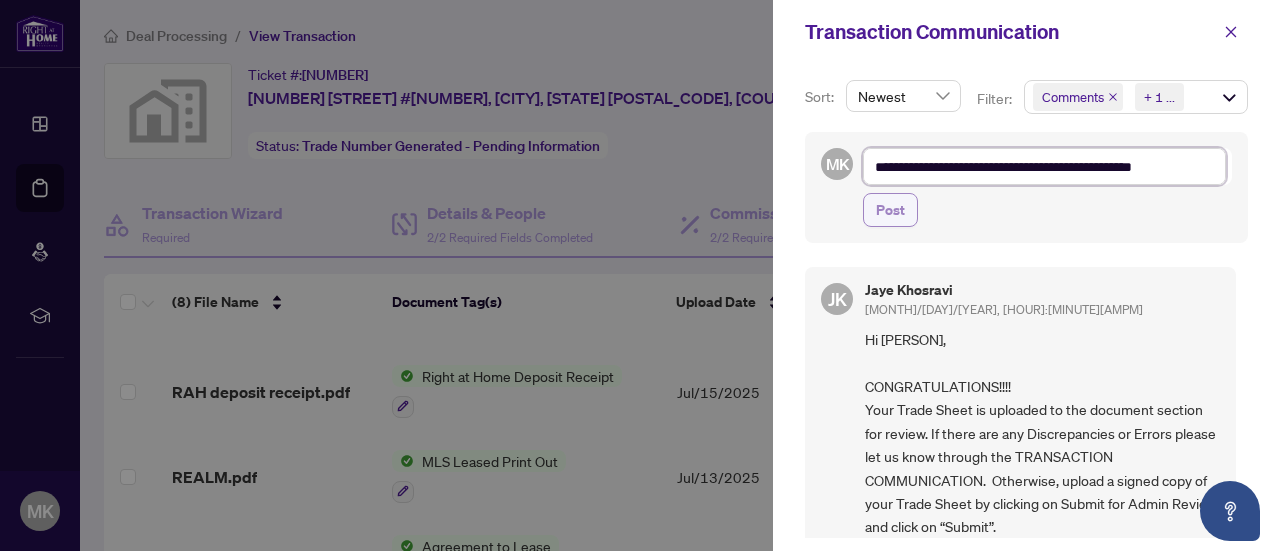 type on "**********" 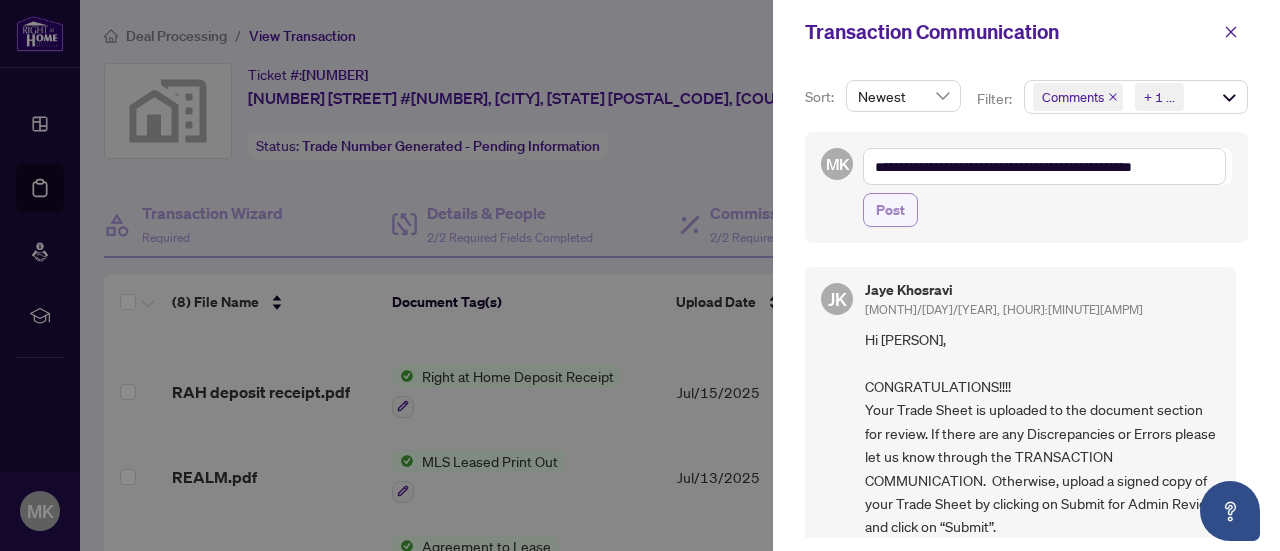 click on "Post" at bounding box center (890, 210) 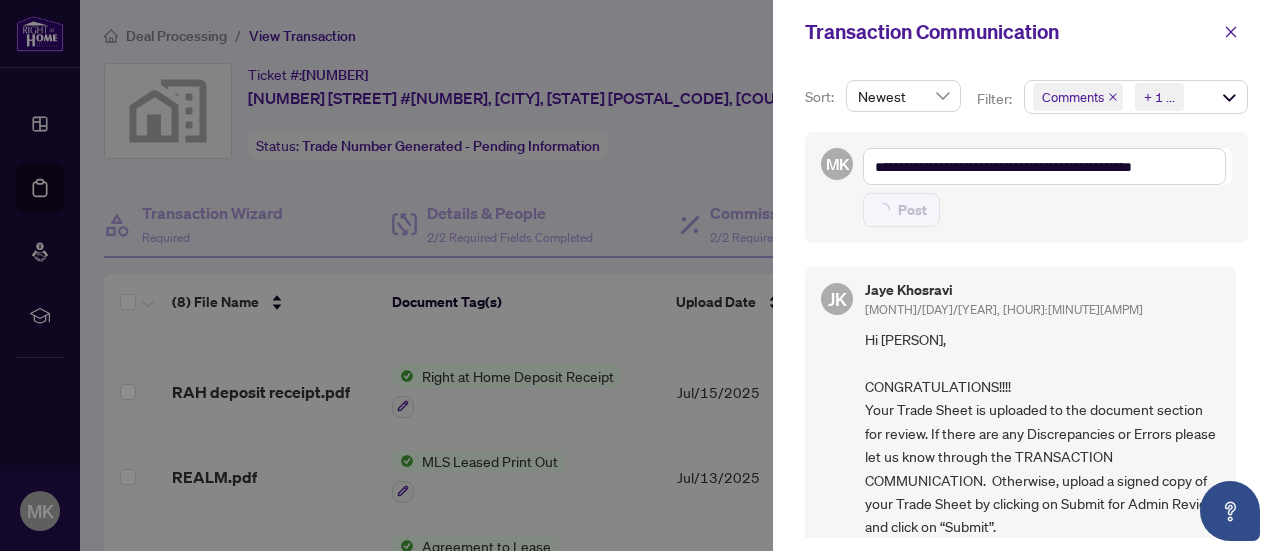 type on "**********" 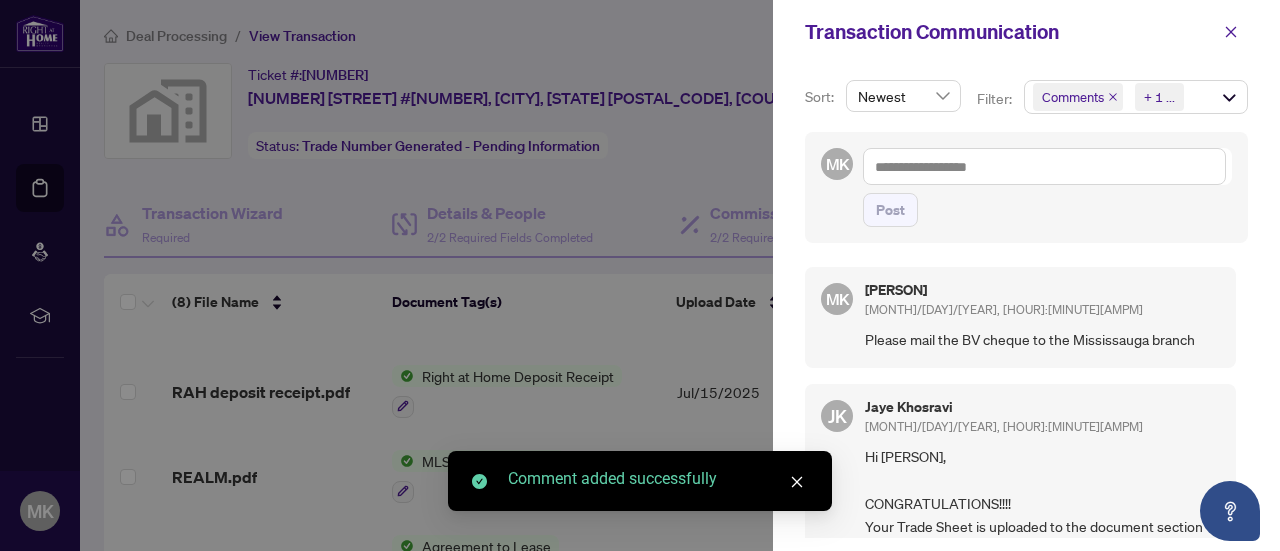 drag, startPoint x: 1279, startPoint y: 231, endPoint x: 1279, endPoint y: 248, distance: 17 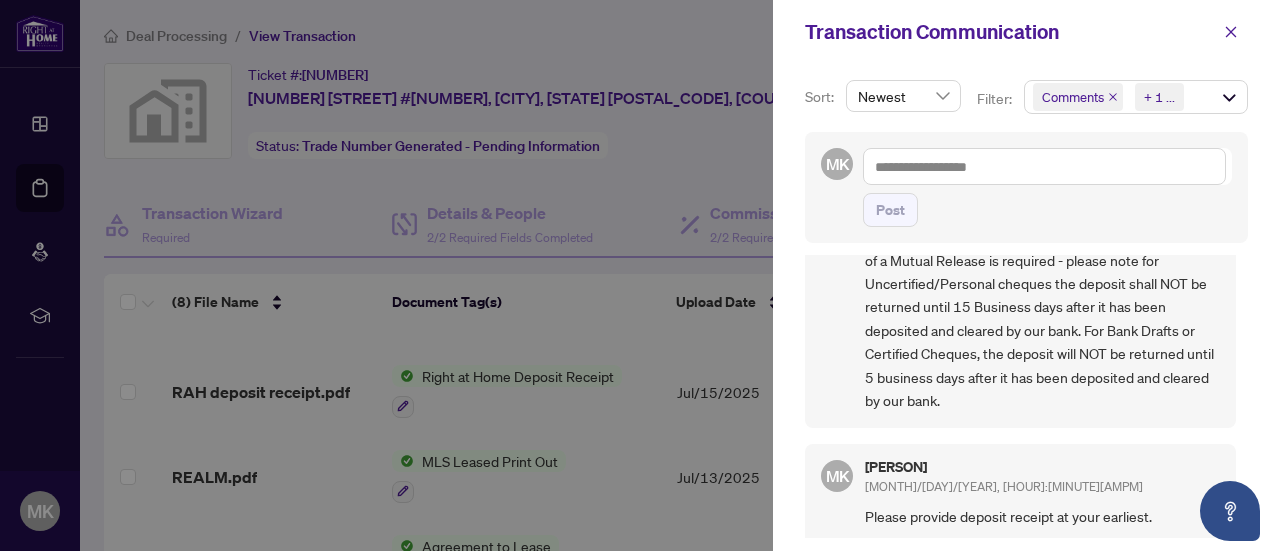 scroll, scrollTop: 0, scrollLeft: 0, axis: both 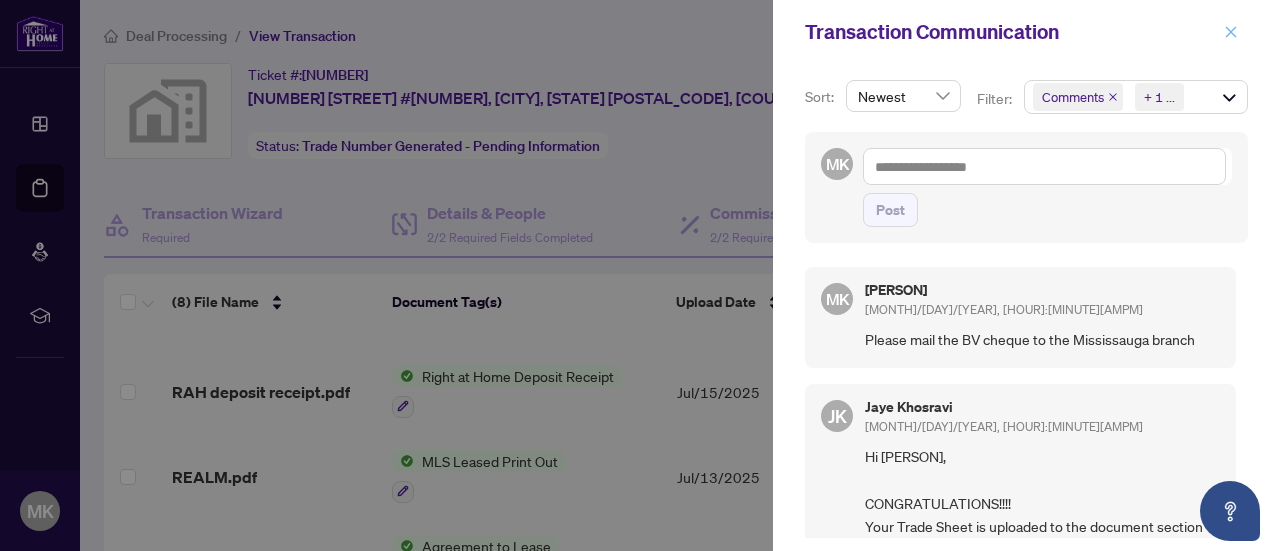 click 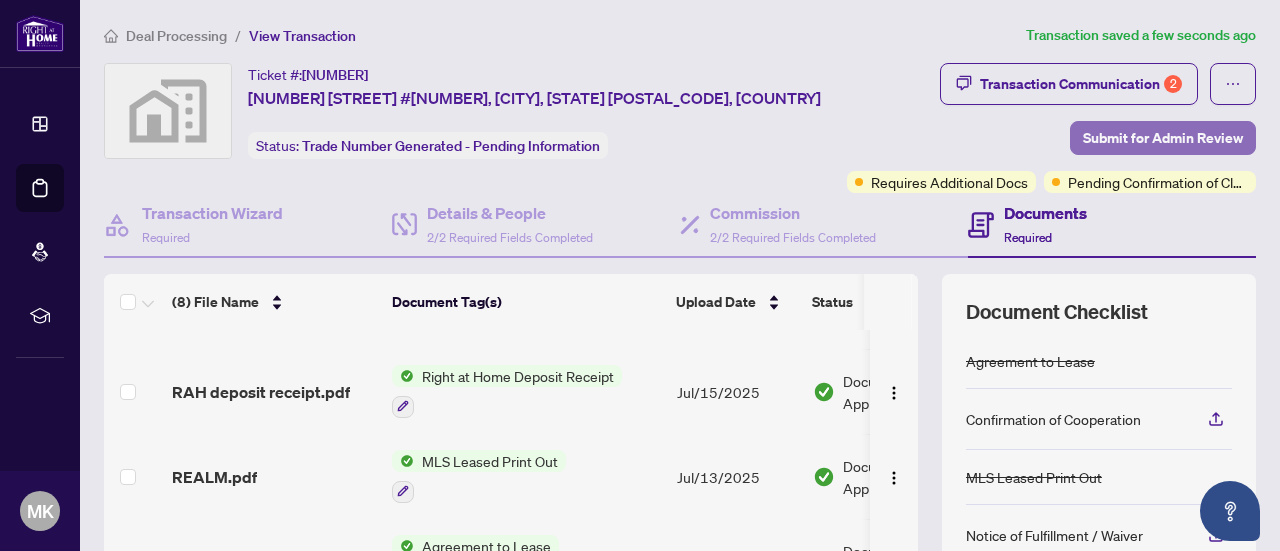 click on "Submit for Admin Review" at bounding box center (1163, 138) 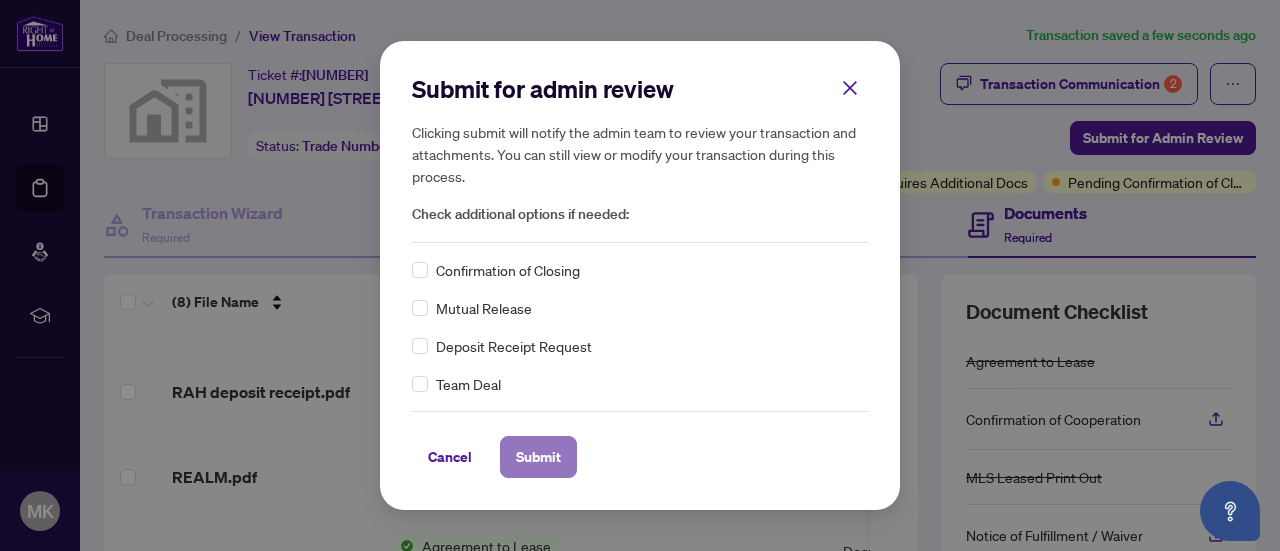 click on "Submit" at bounding box center [538, 457] 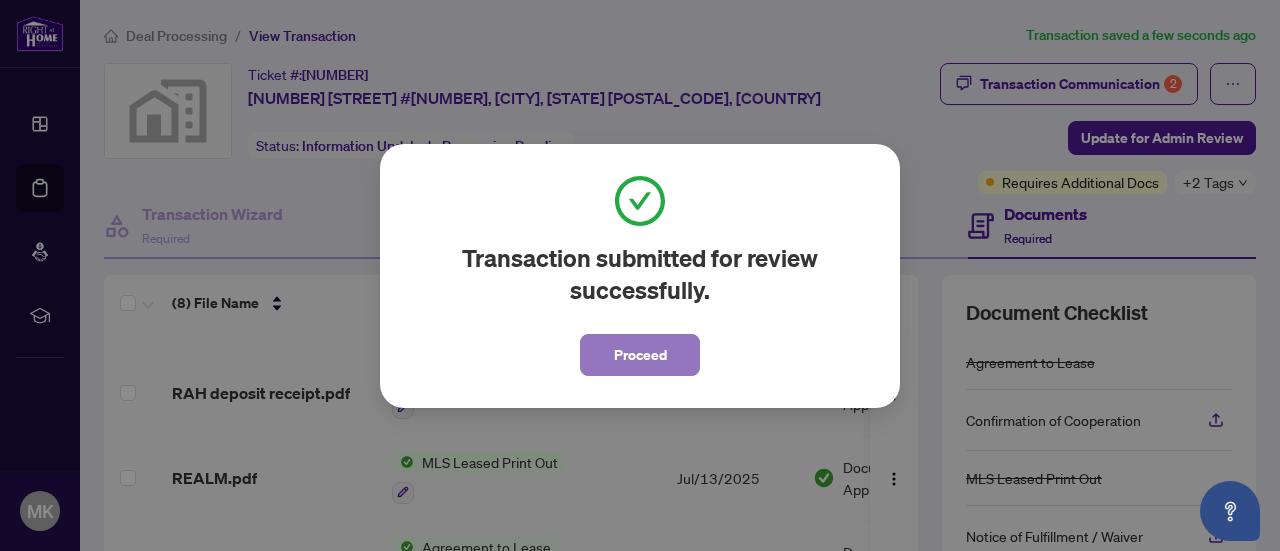 click on "Proceed" at bounding box center [640, 355] 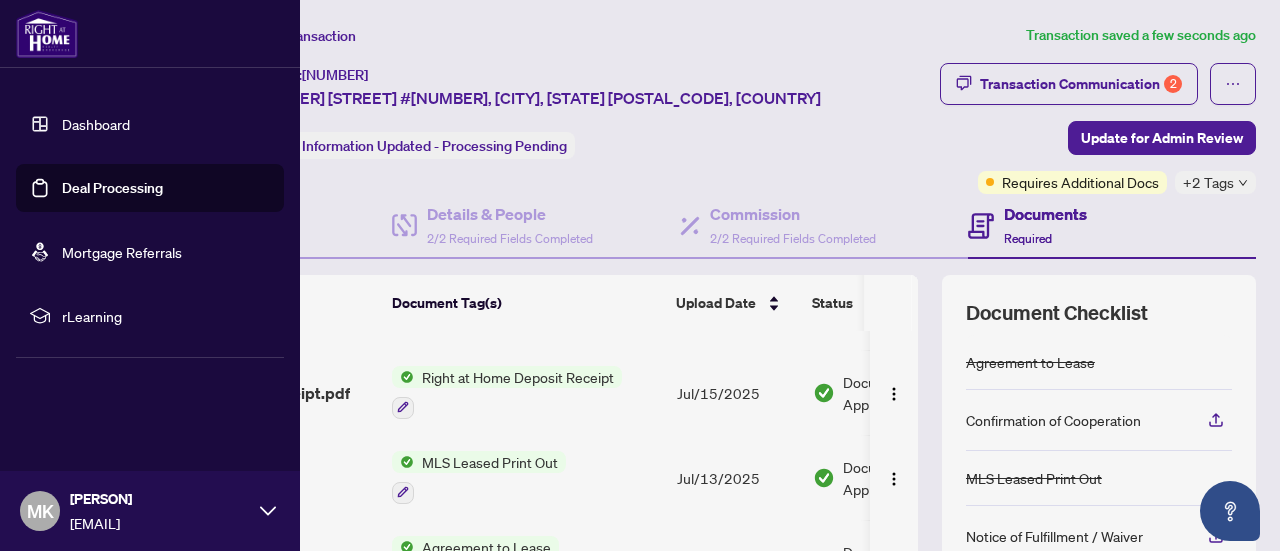 click on "Dashboard" at bounding box center [96, 124] 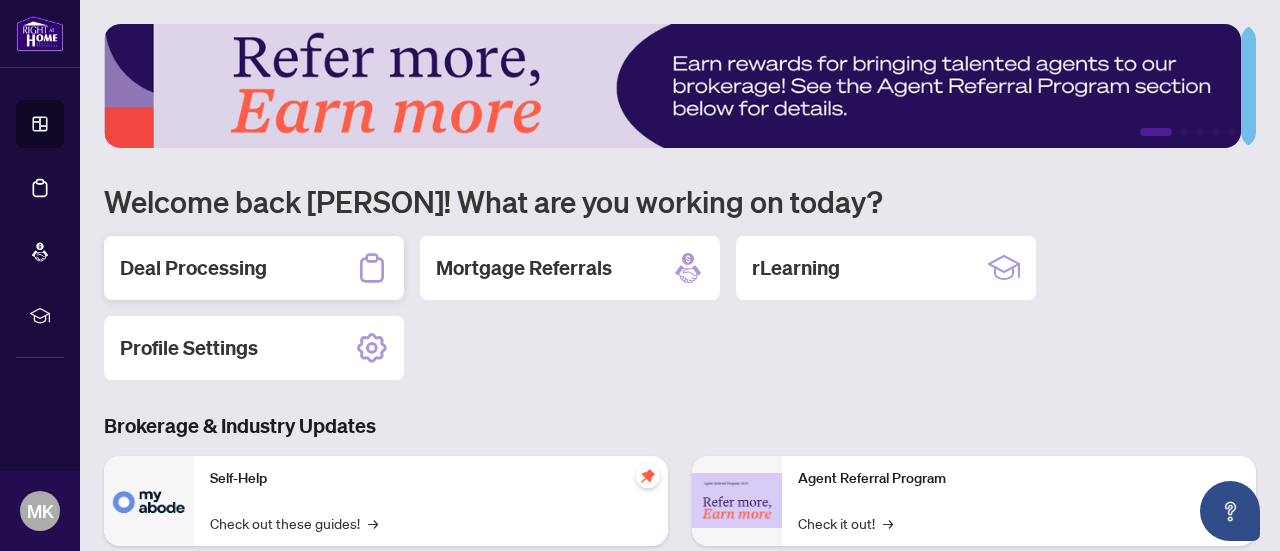 click on "Deal Processing" at bounding box center (193, 268) 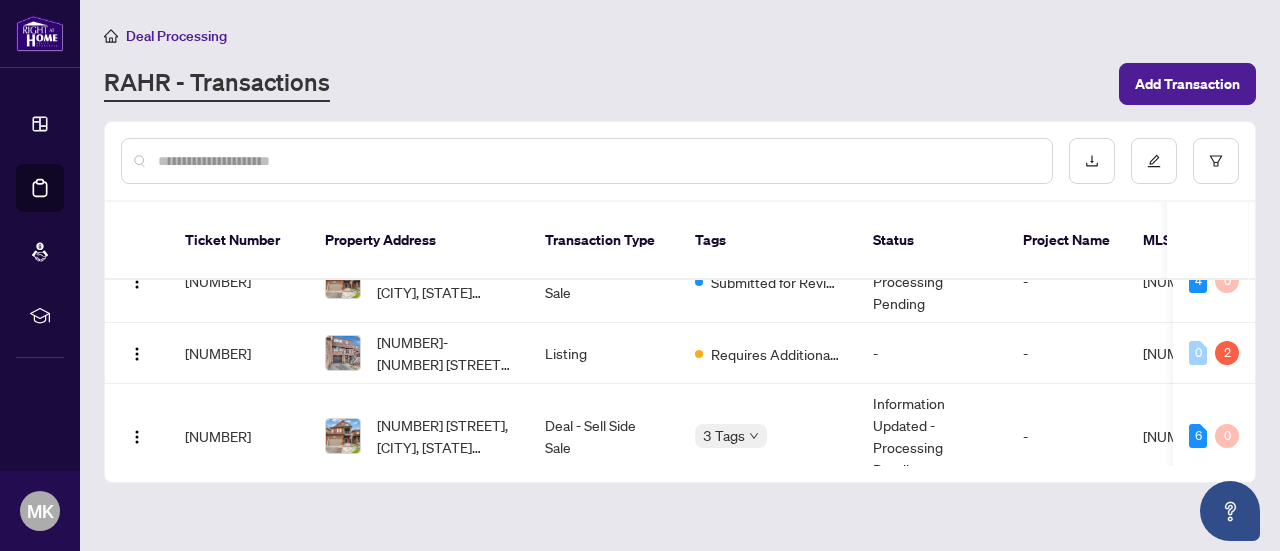 scroll, scrollTop: 0, scrollLeft: 0, axis: both 